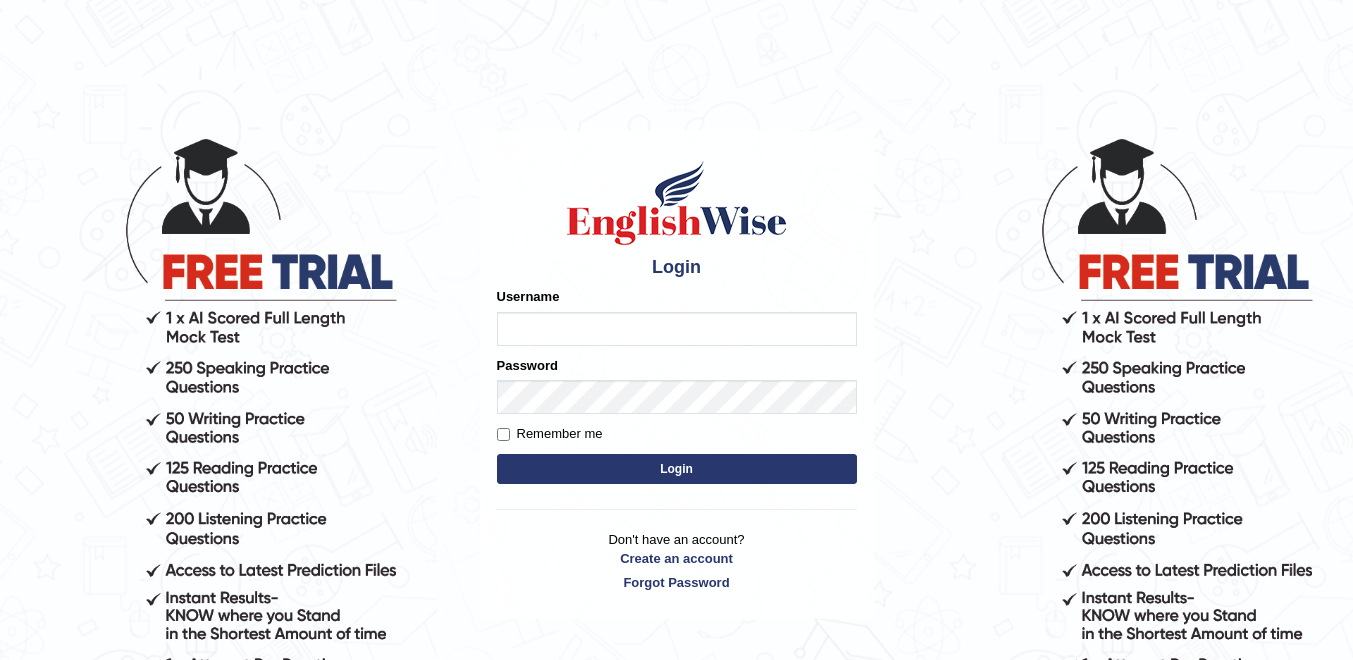 scroll, scrollTop: 0, scrollLeft: 0, axis: both 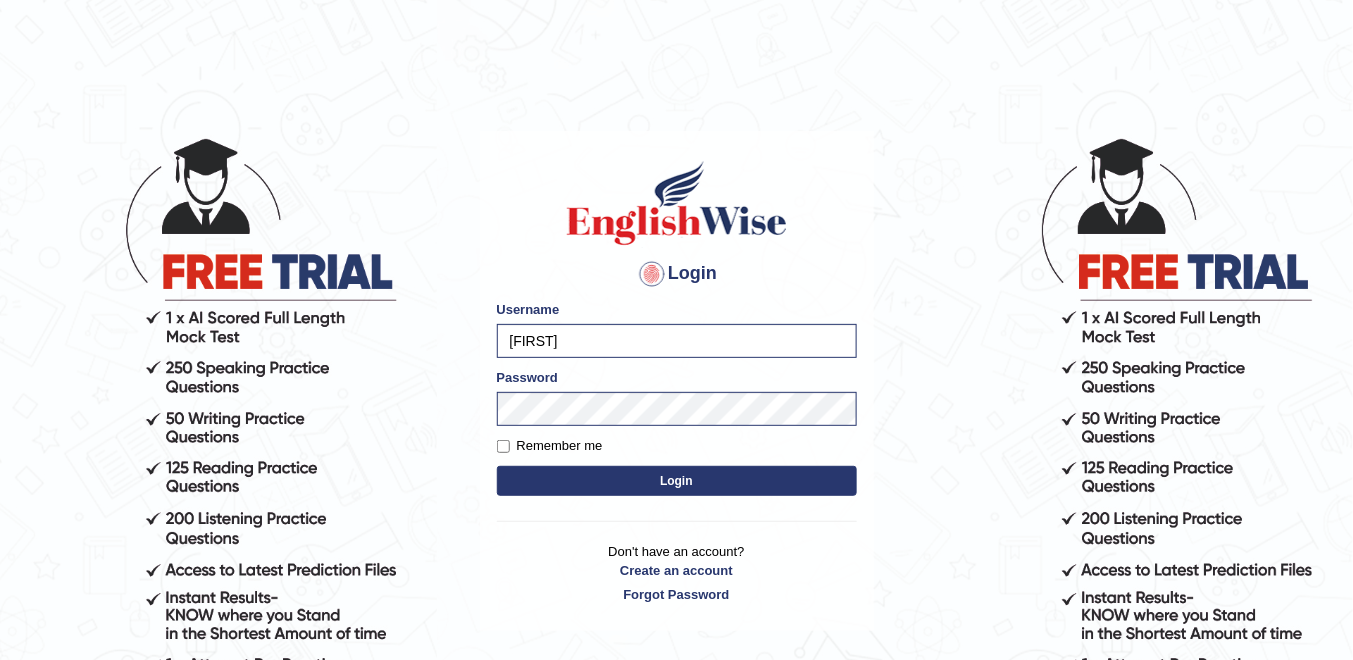 type on "Chamnankimk" 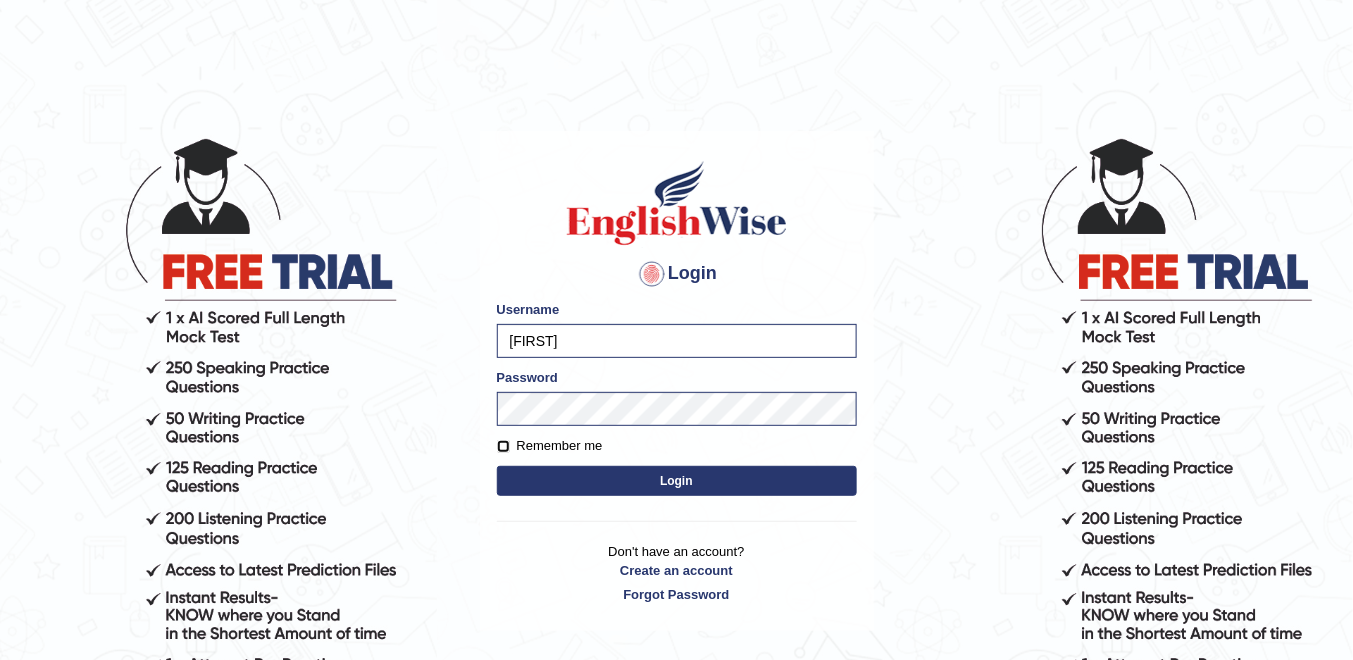 checkbox on "true" 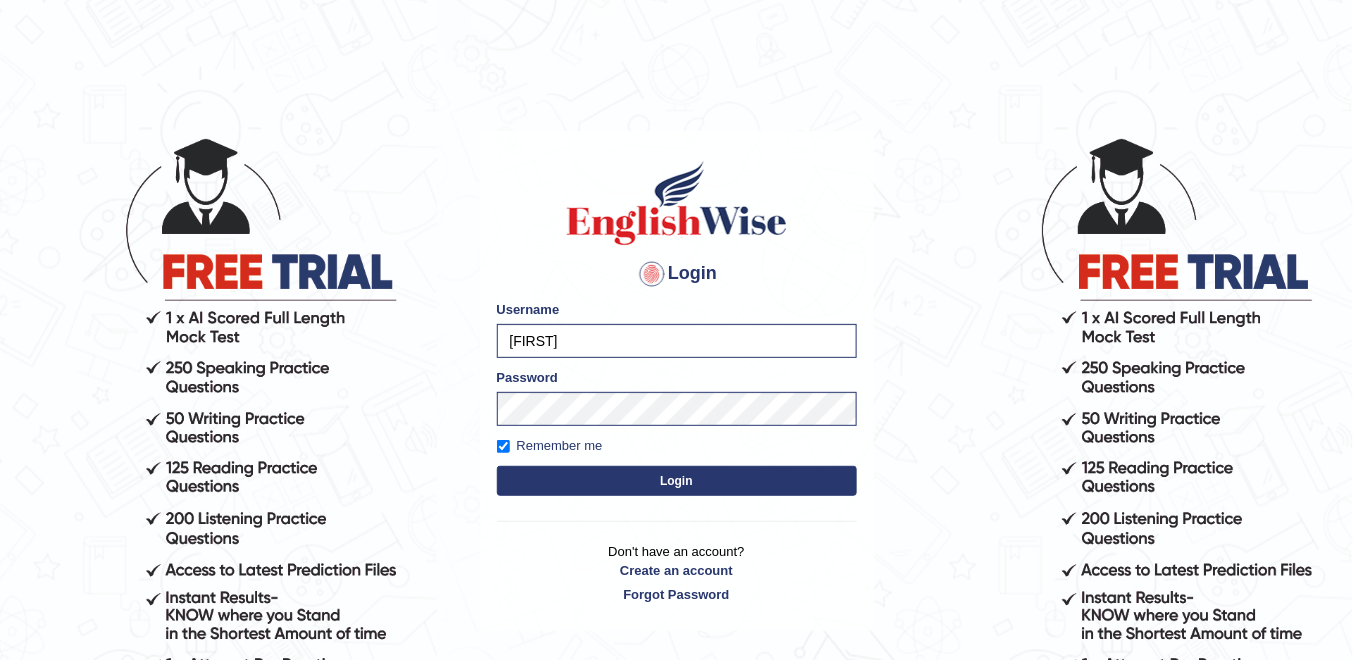click on "Login" at bounding box center [677, 481] 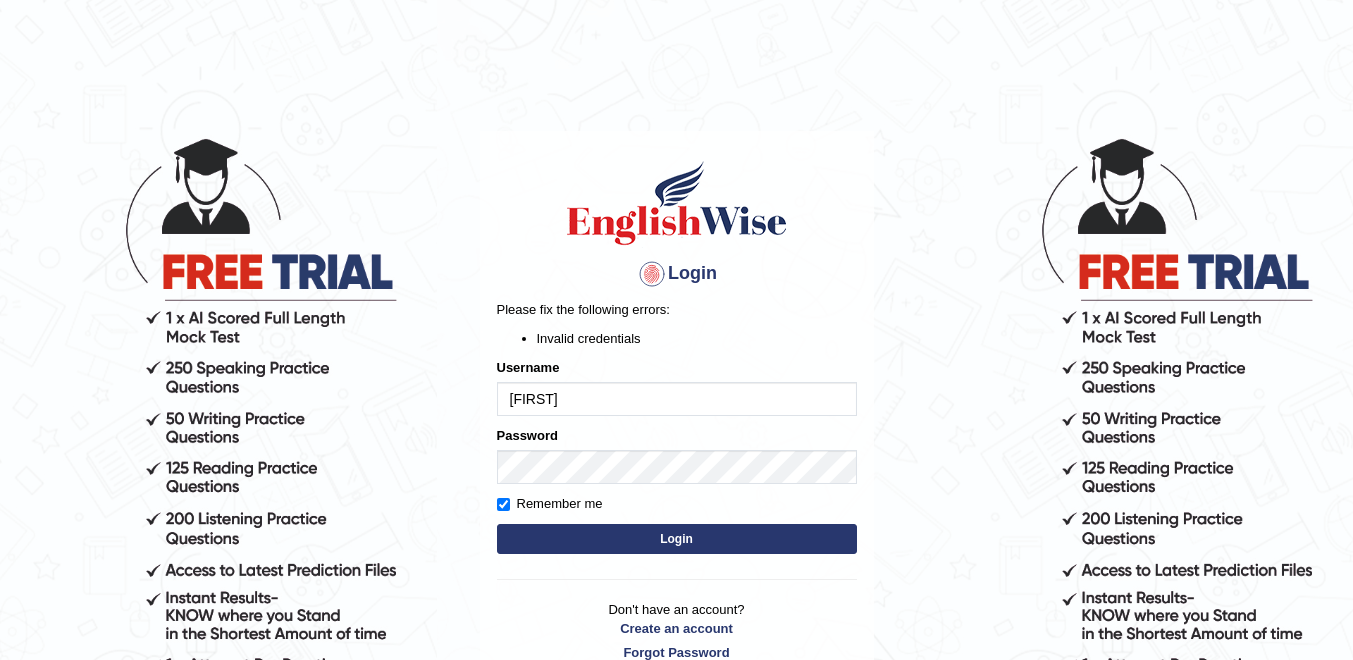 scroll, scrollTop: 0, scrollLeft: 0, axis: both 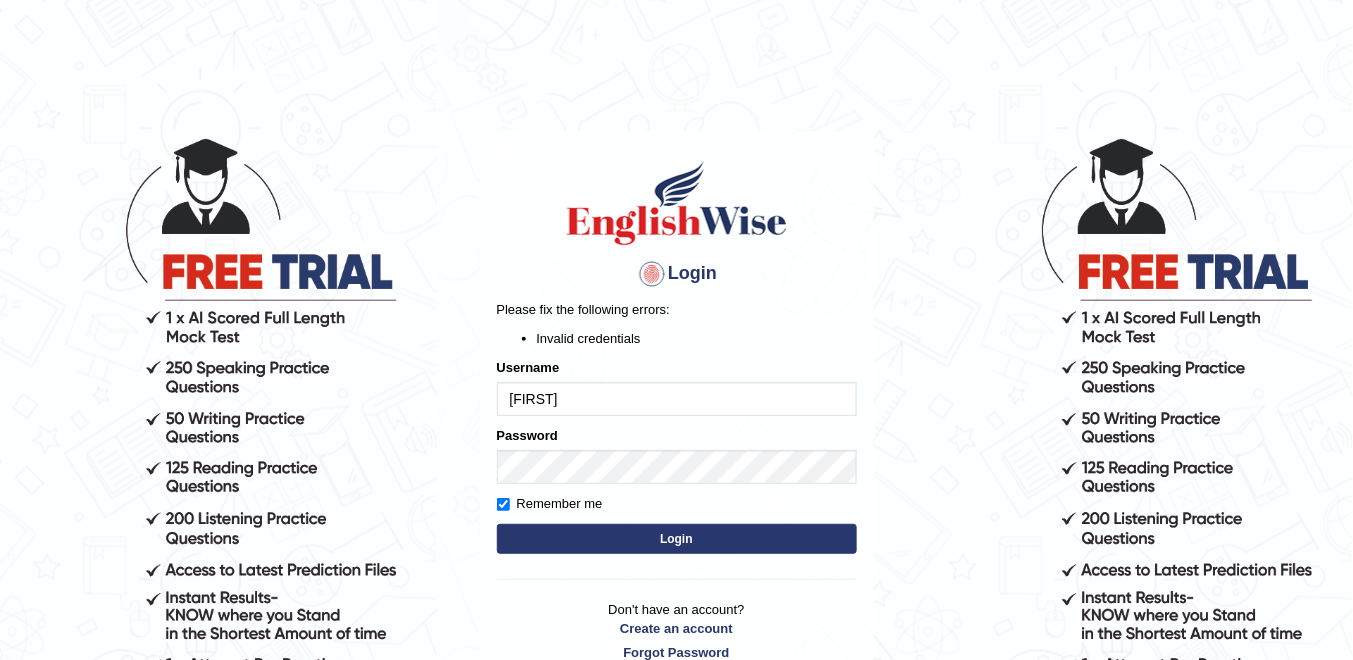 click on "Chamnankimk" at bounding box center [677, 399] 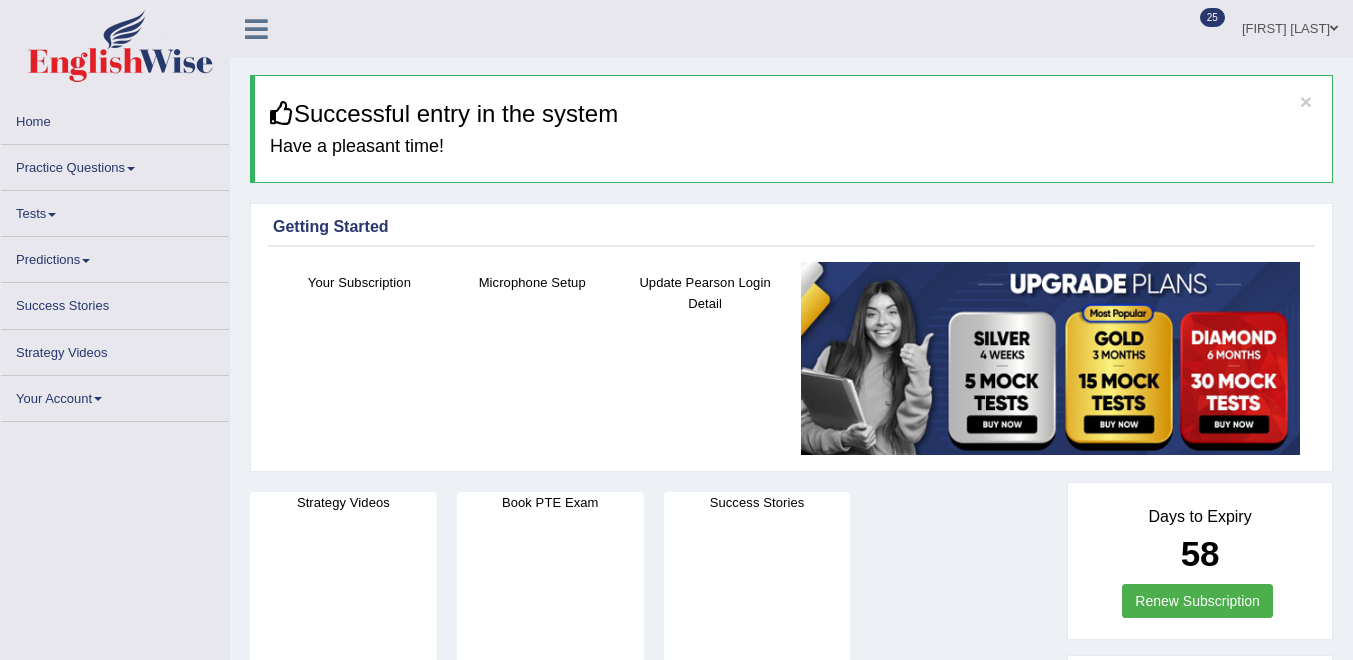 scroll, scrollTop: 0, scrollLeft: 0, axis: both 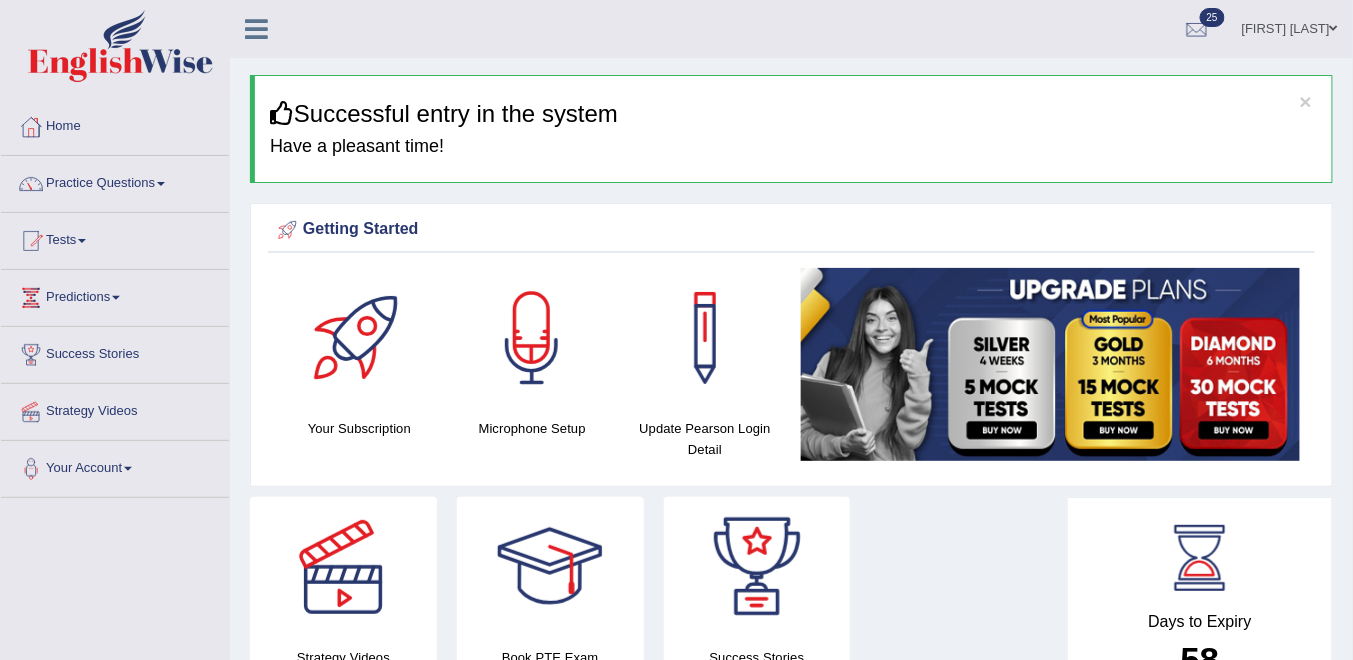 click on "Practice Questions" at bounding box center (115, 181) 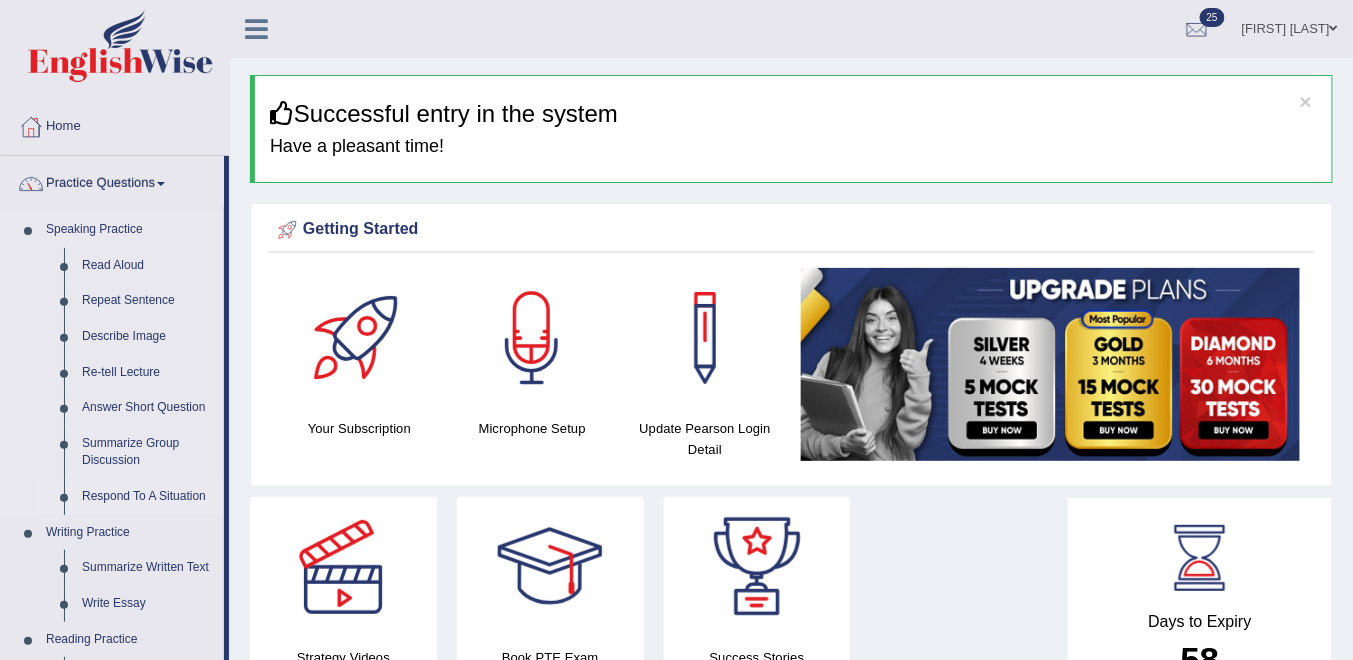 click on "Respond To A Situation" at bounding box center (148, 497) 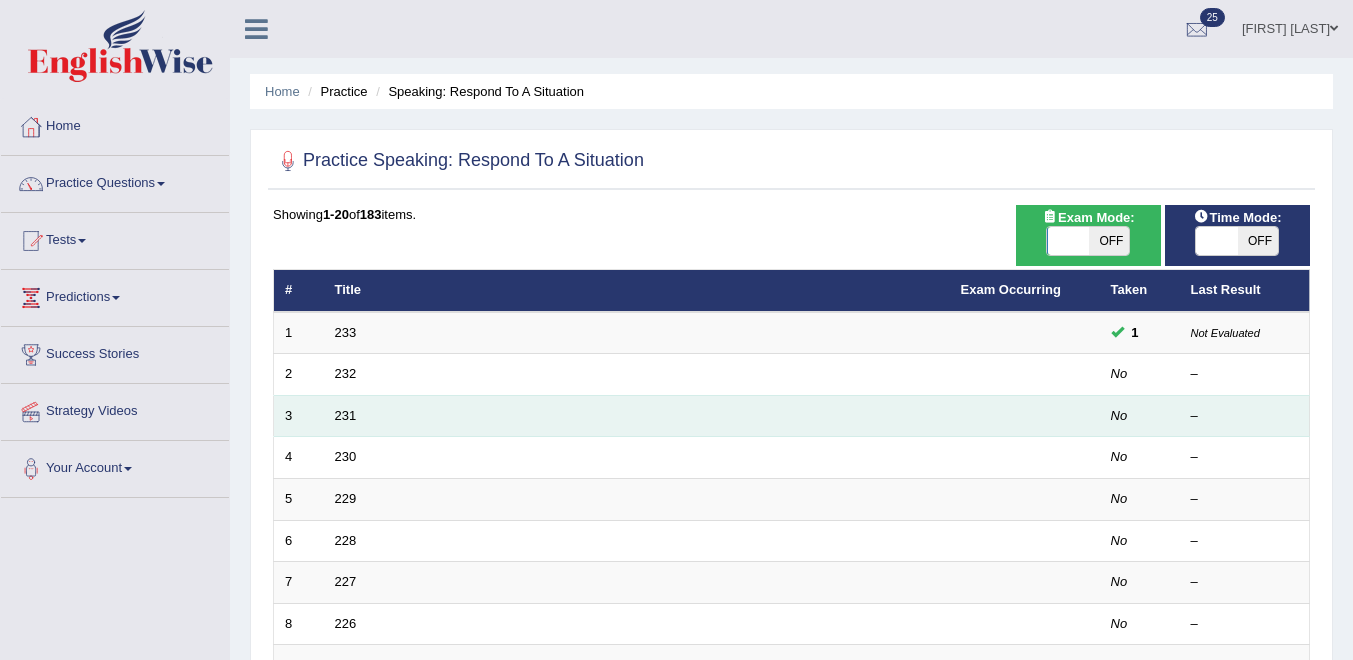 scroll, scrollTop: 0, scrollLeft: 0, axis: both 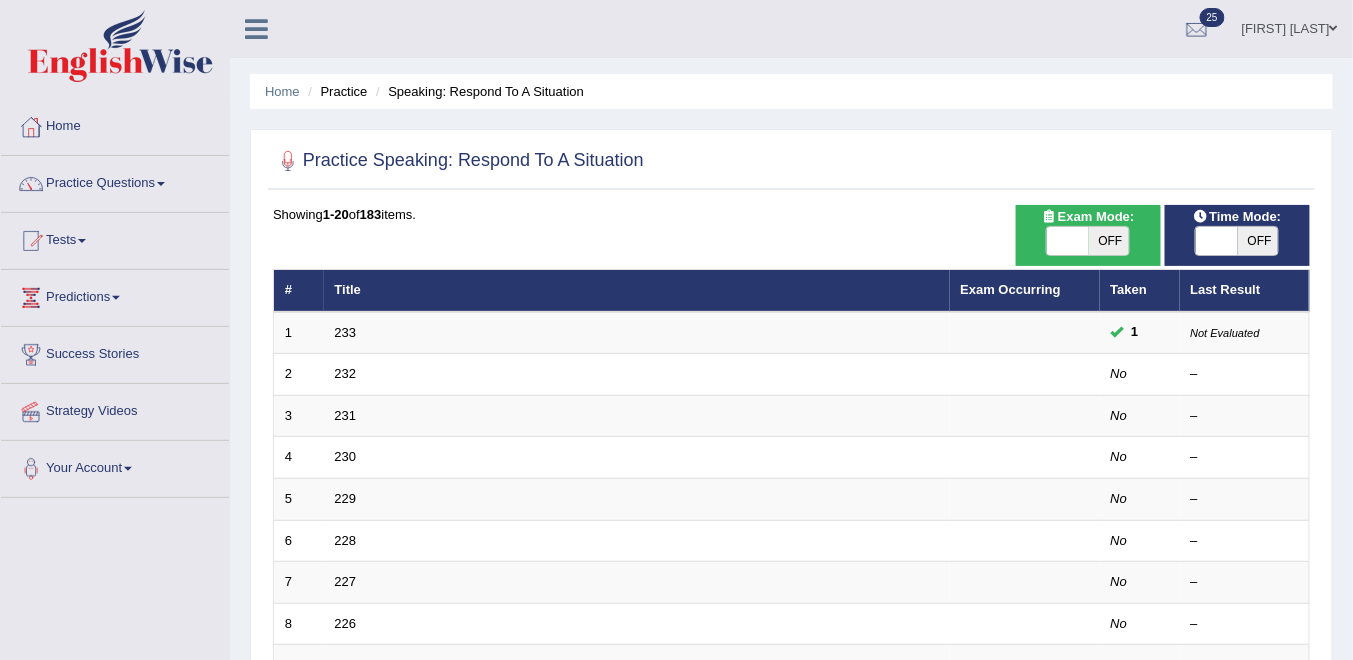 drag, startPoint x: 1097, startPoint y: 232, endPoint x: 1220, endPoint y: 233, distance: 123.00407 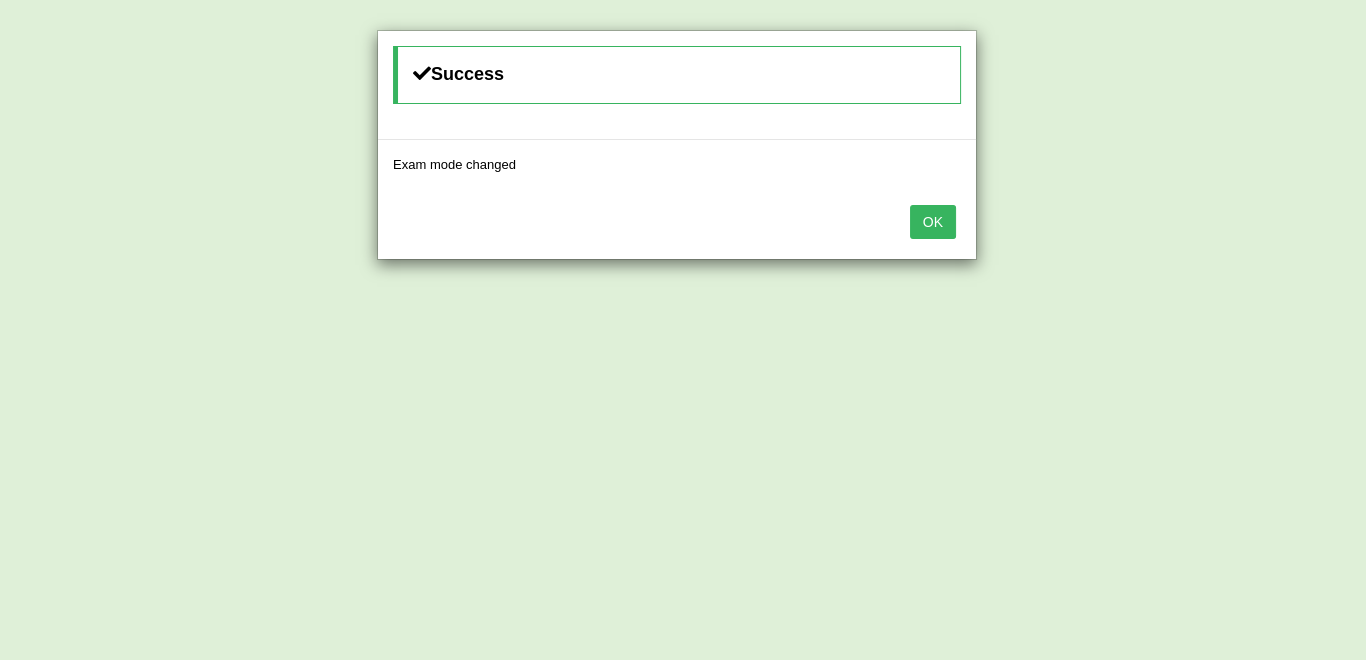 click on "OK" at bounding box center [933, 222] 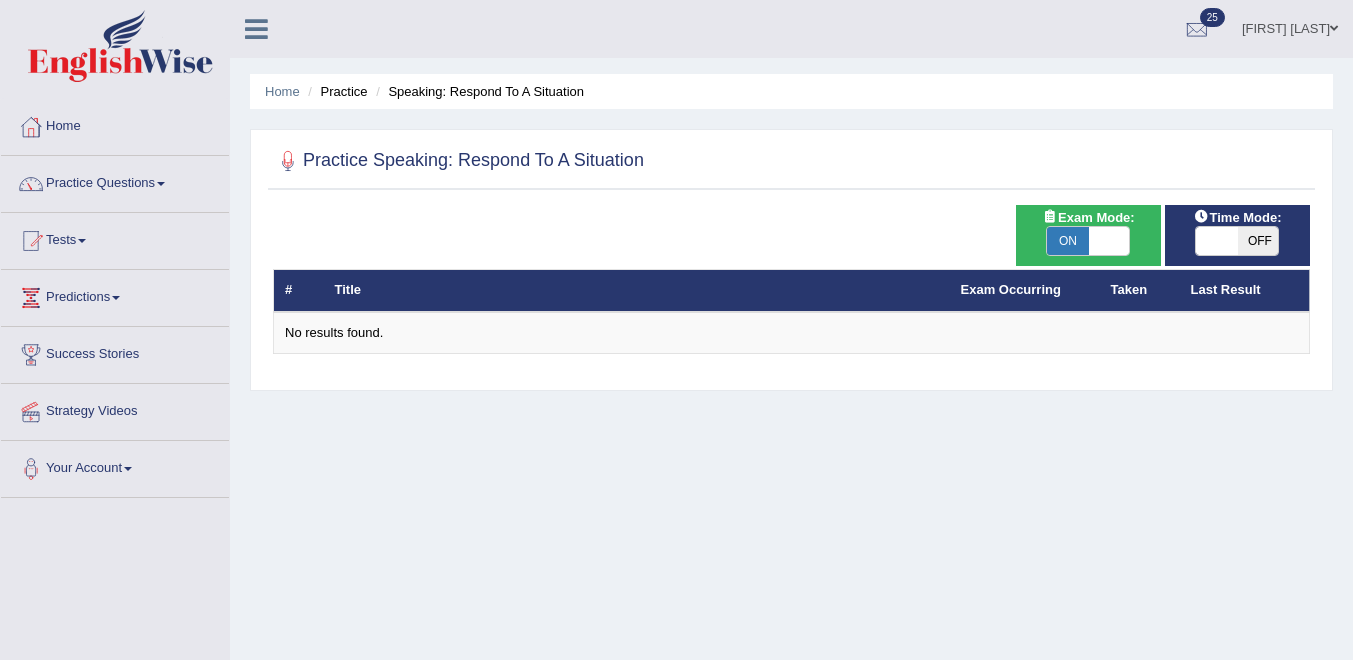 scroll, scrollTop: 0, scrollLeft: 0, axis: both 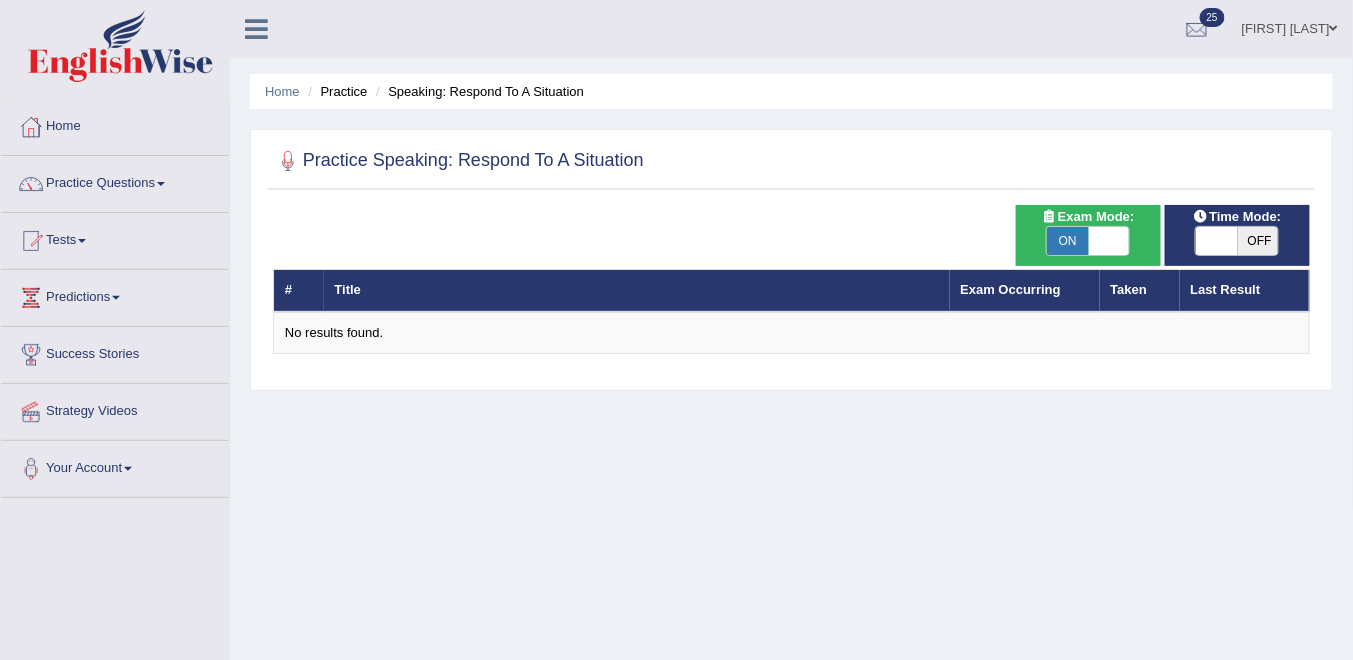 click on "OFF" at bounding box center (1259, 241) 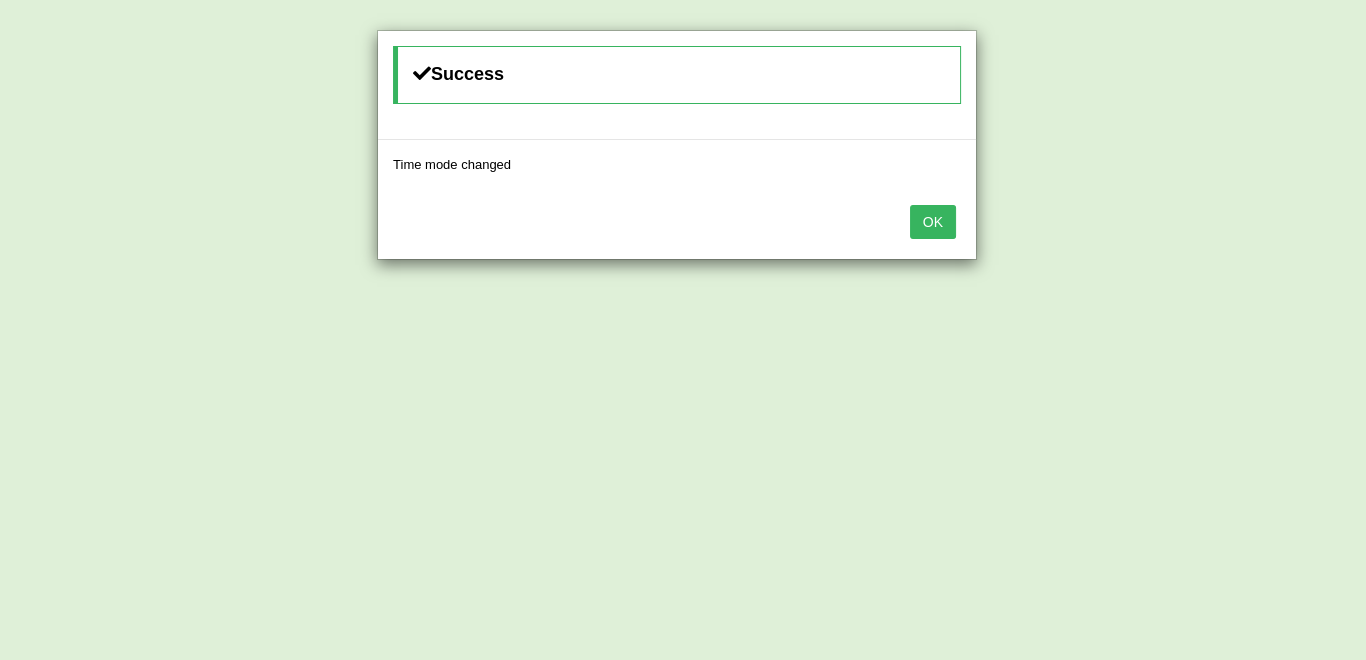 click on "OK" at bounding box center [933, 222] 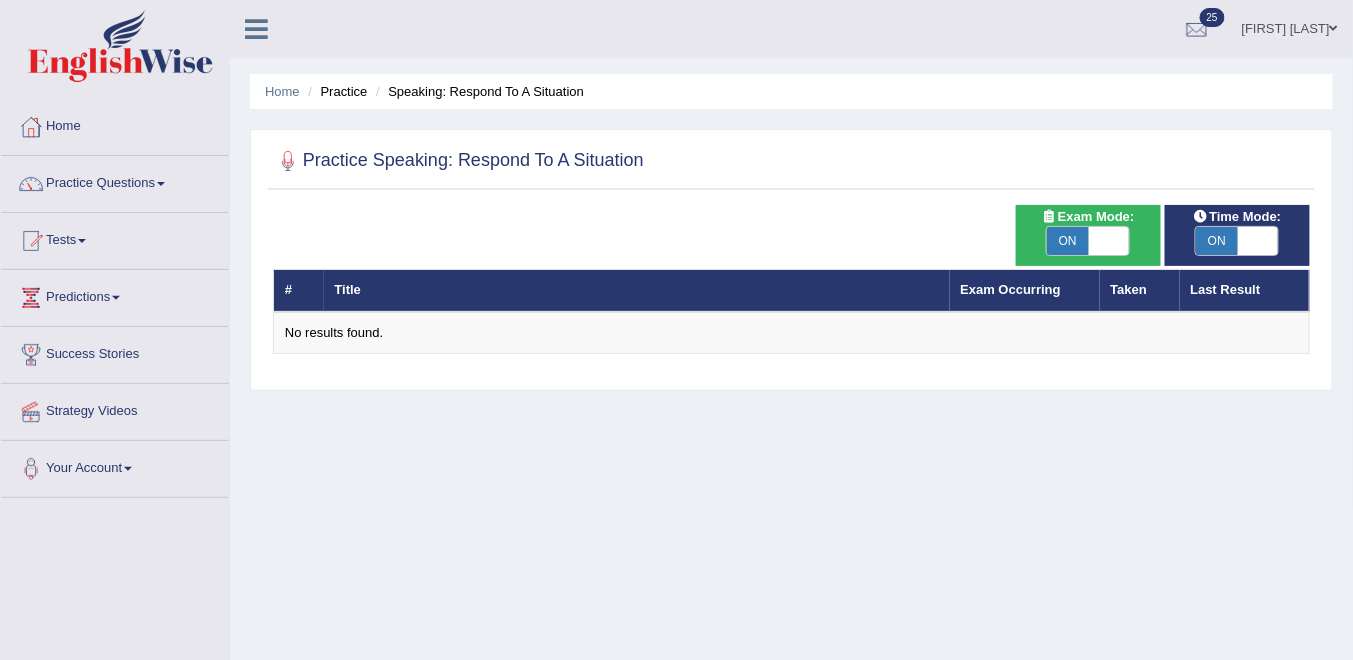 click on "ON" at bounding box center (1217, 241) 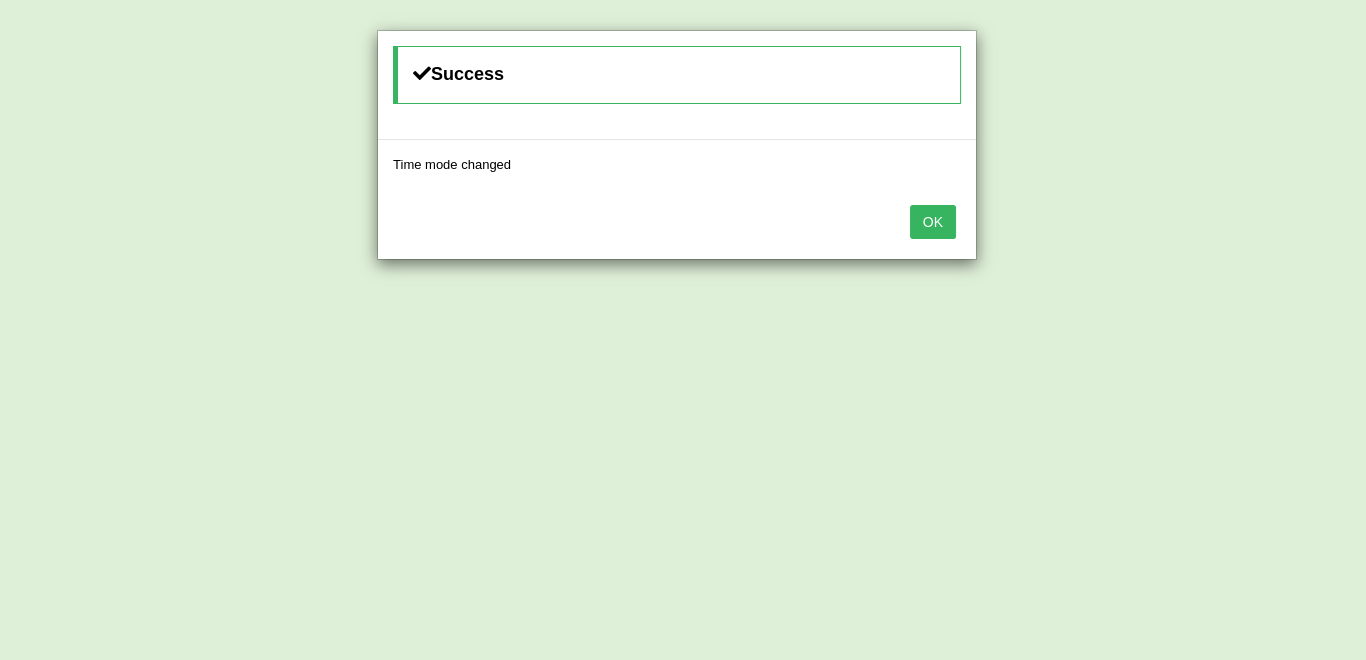 click on "OK" at bounding box center [677, 224] 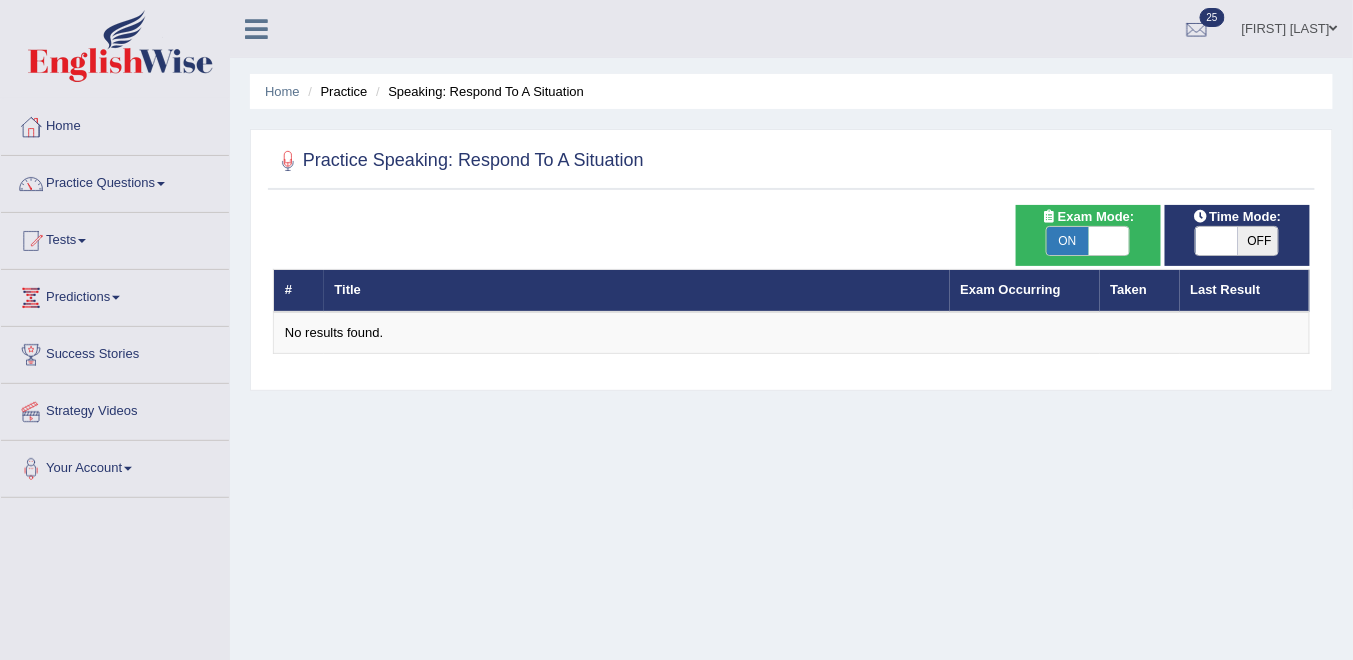 click on "ON" at bounding box center (1068, 241) 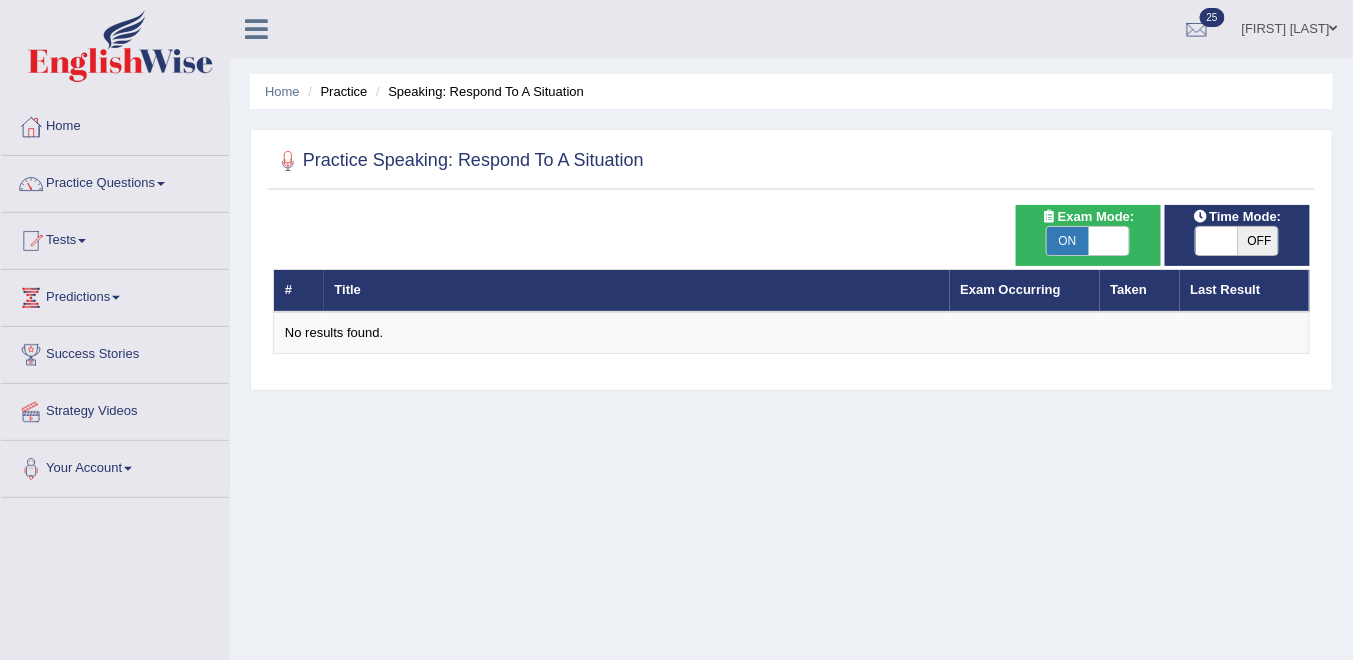 checkbox on "false" 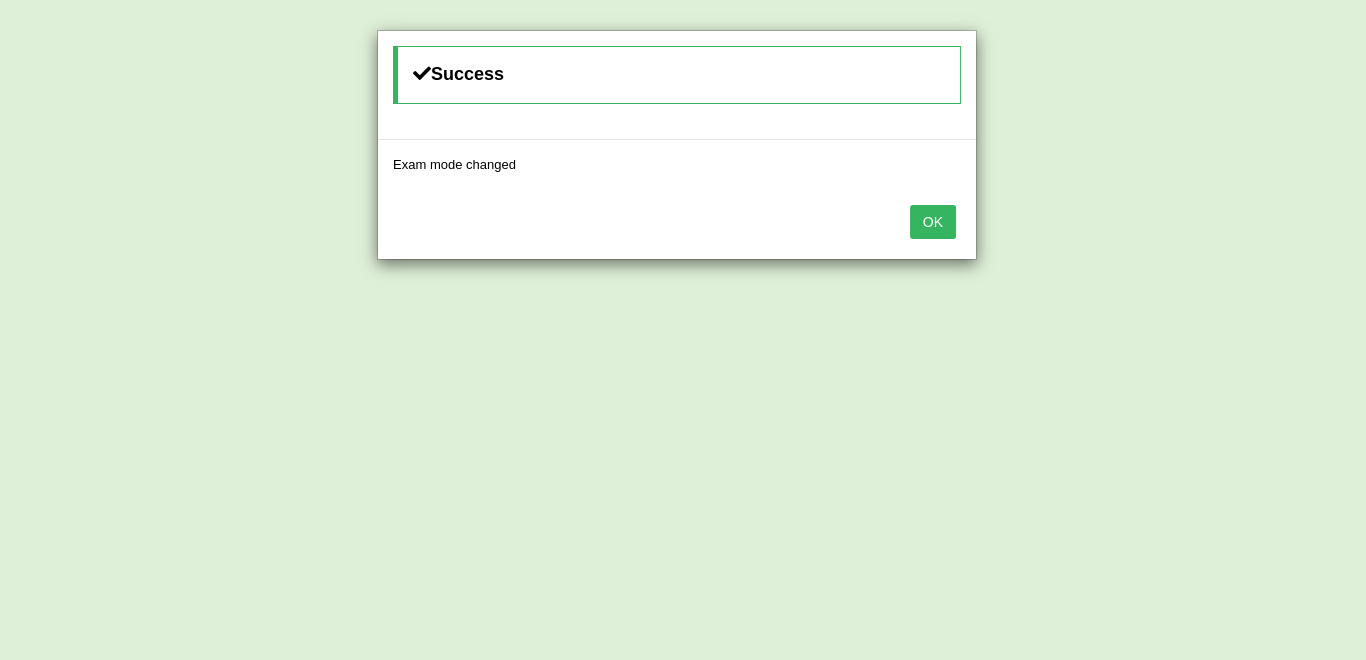 click on "OK" at bounding box center [933, 222] 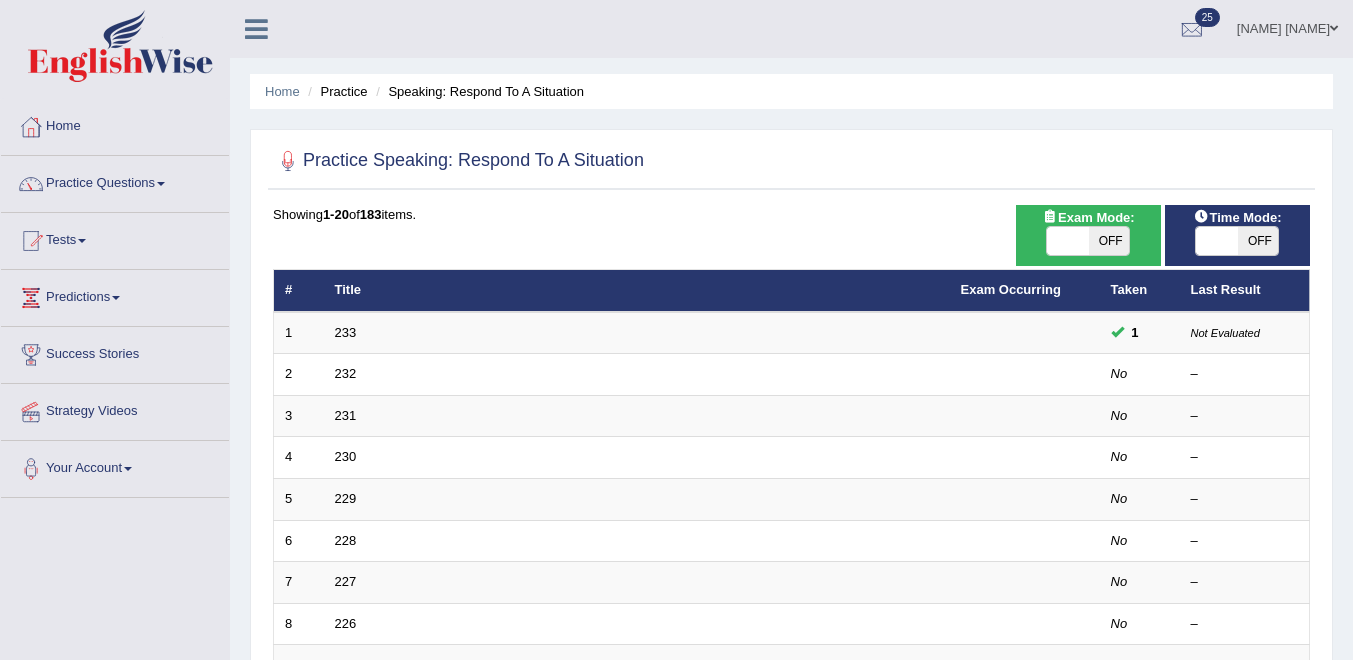 scroll, scrollTop: 0, scrollLeft: 0, axis: both 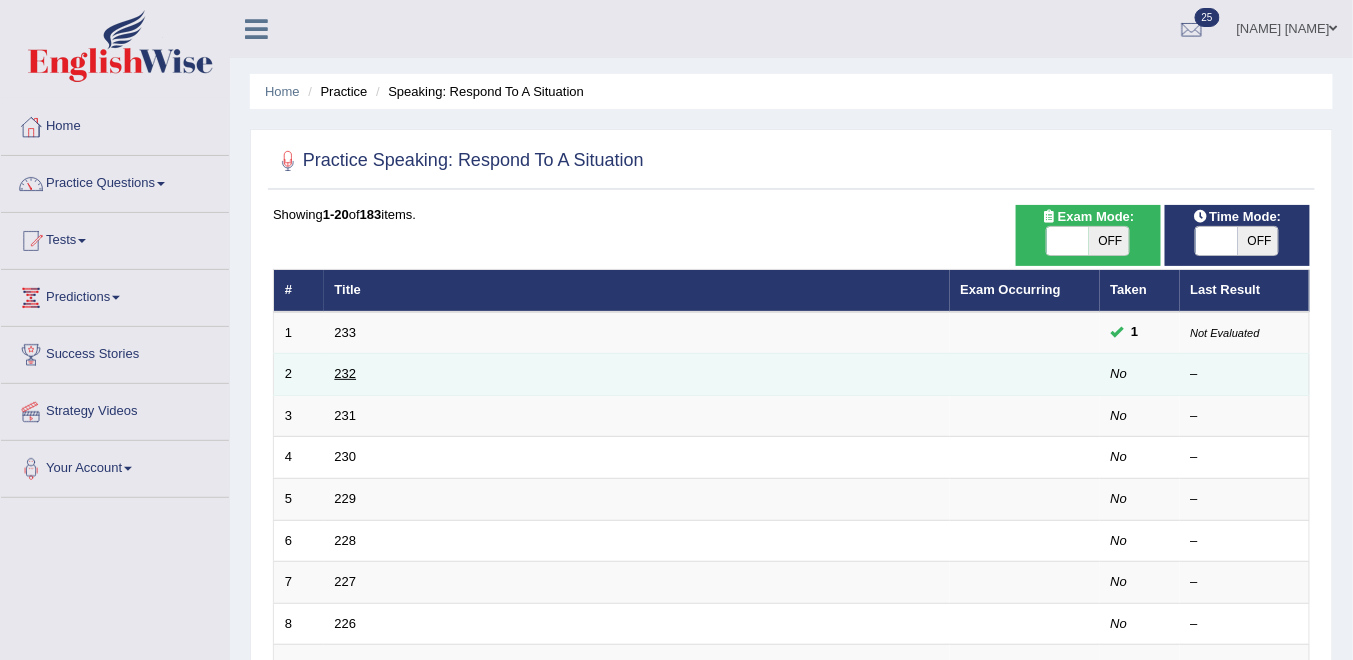 click on "232" at bounding box center (346, 373) 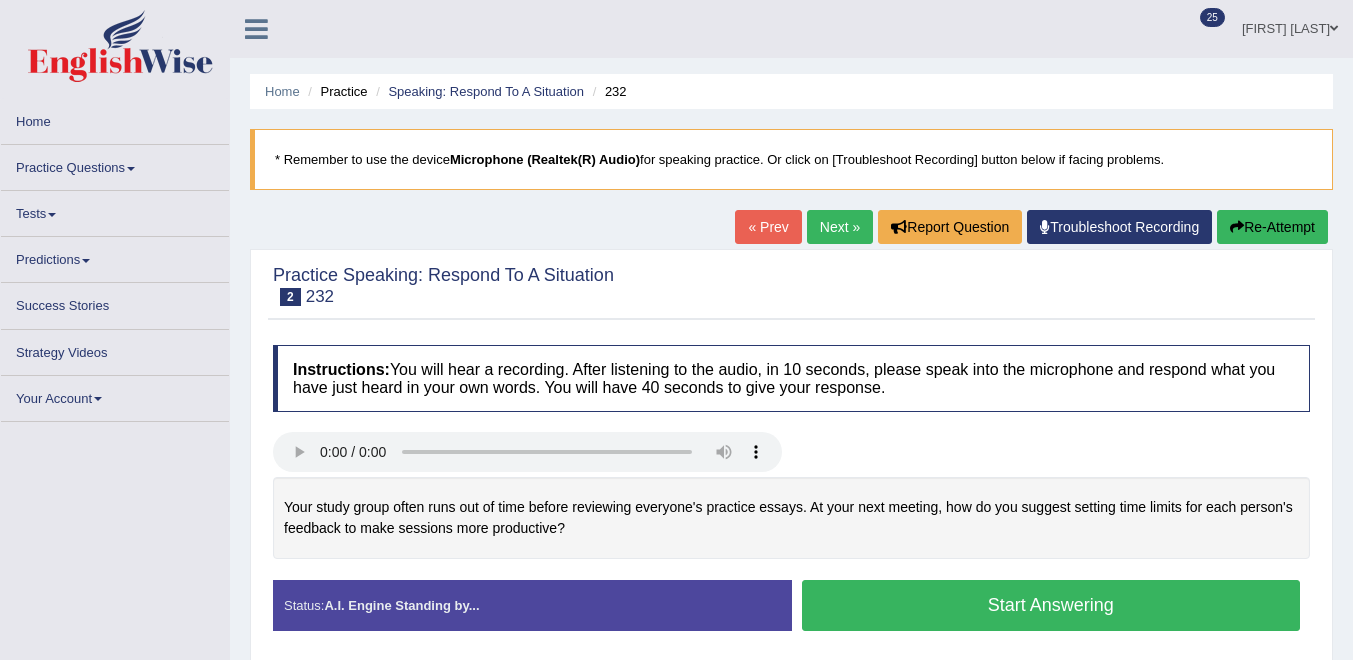 scroll, scrollTop: 0, scrollLeft: 0, axis: both 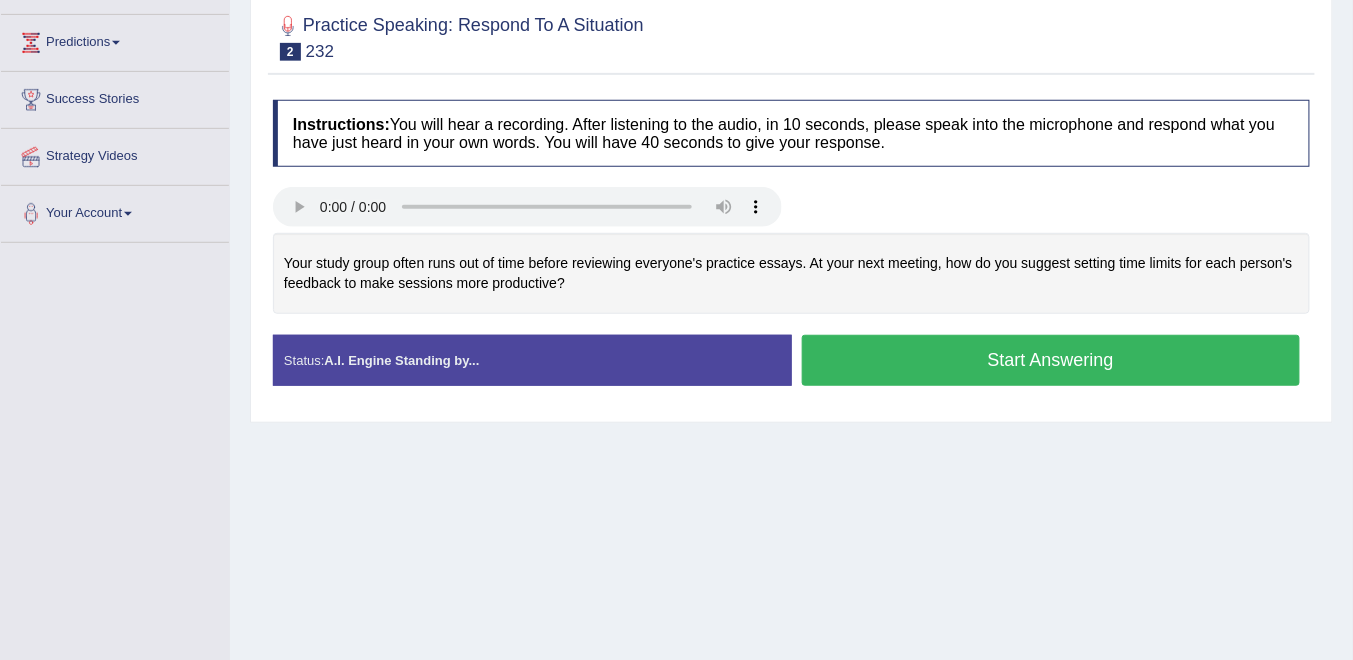 drag, startPoint x: 925, startPoint y: 366, endPoint x: 874, endPoint y: 382, distance: 53.450912 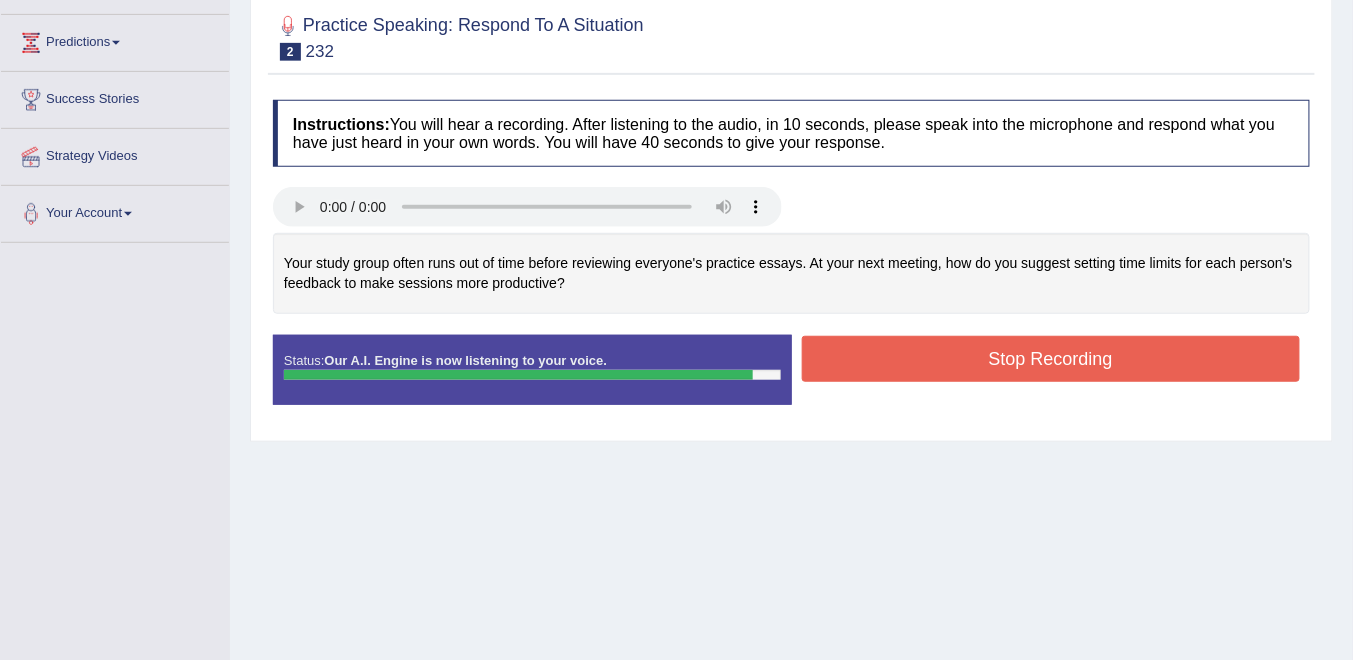 click on "Stop Recording" at bounding box center (1051, 359) 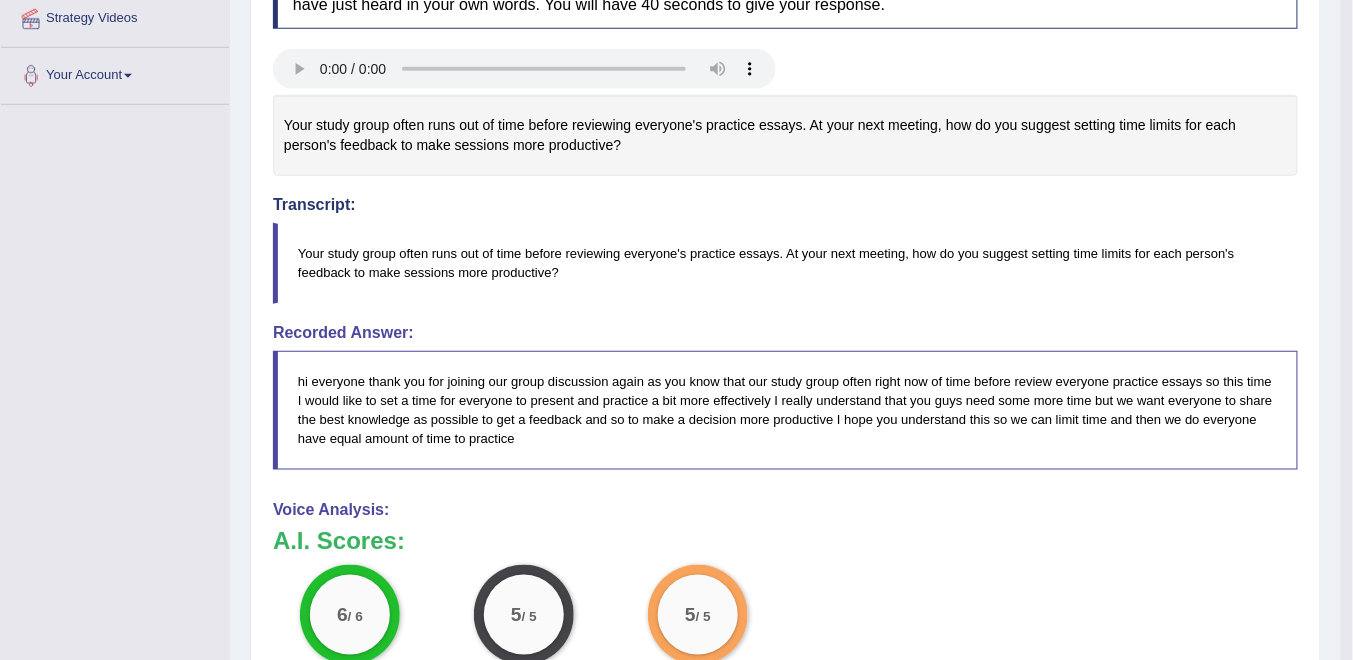 scroll, scrollTop: 153, scrollLeft: 0, axis: vertical 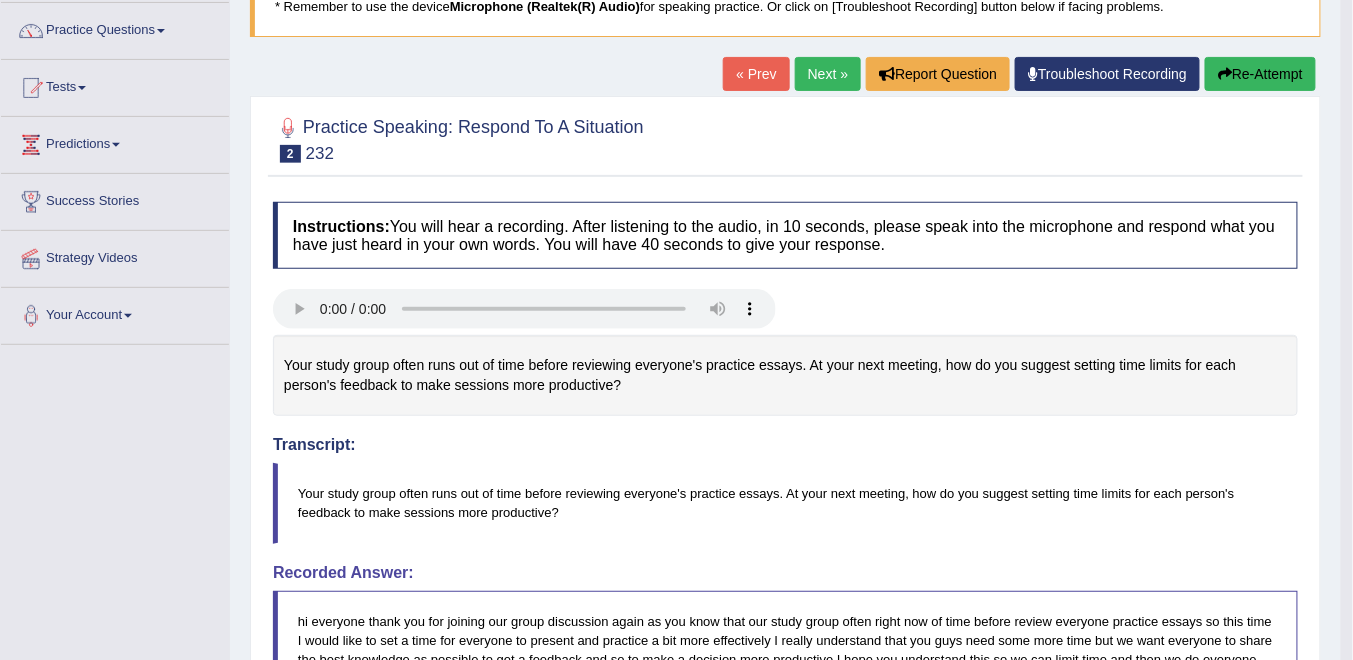 click on "Next »" at bounding box center [828, 74] 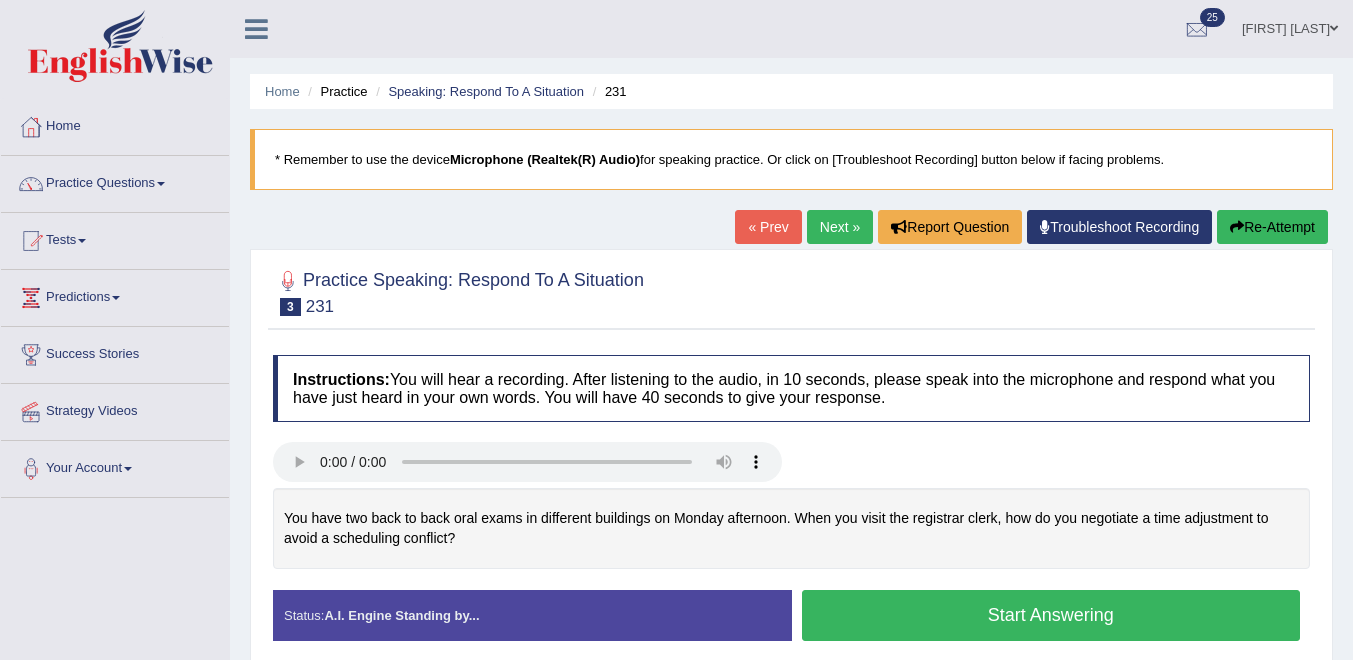 scroll, scrollTop: 0, scrollLeft: 0, axis: both 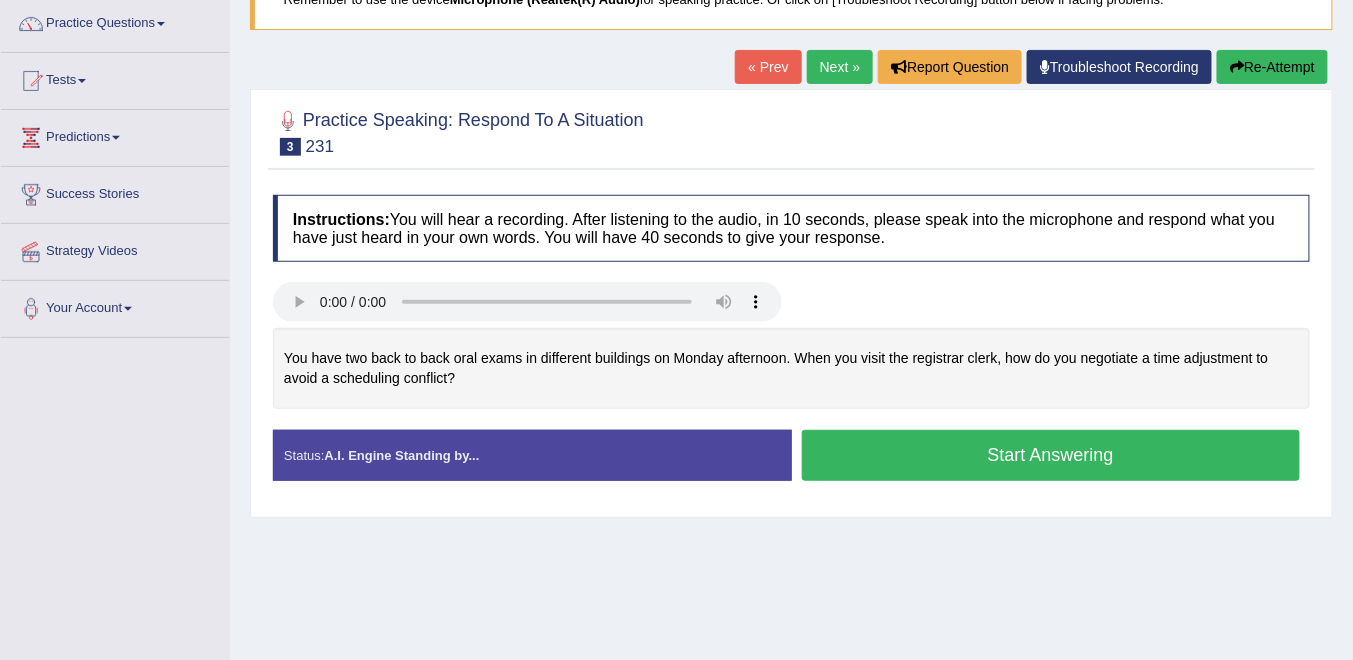 click on "Start Answering" at bounding box center [1051, 455] 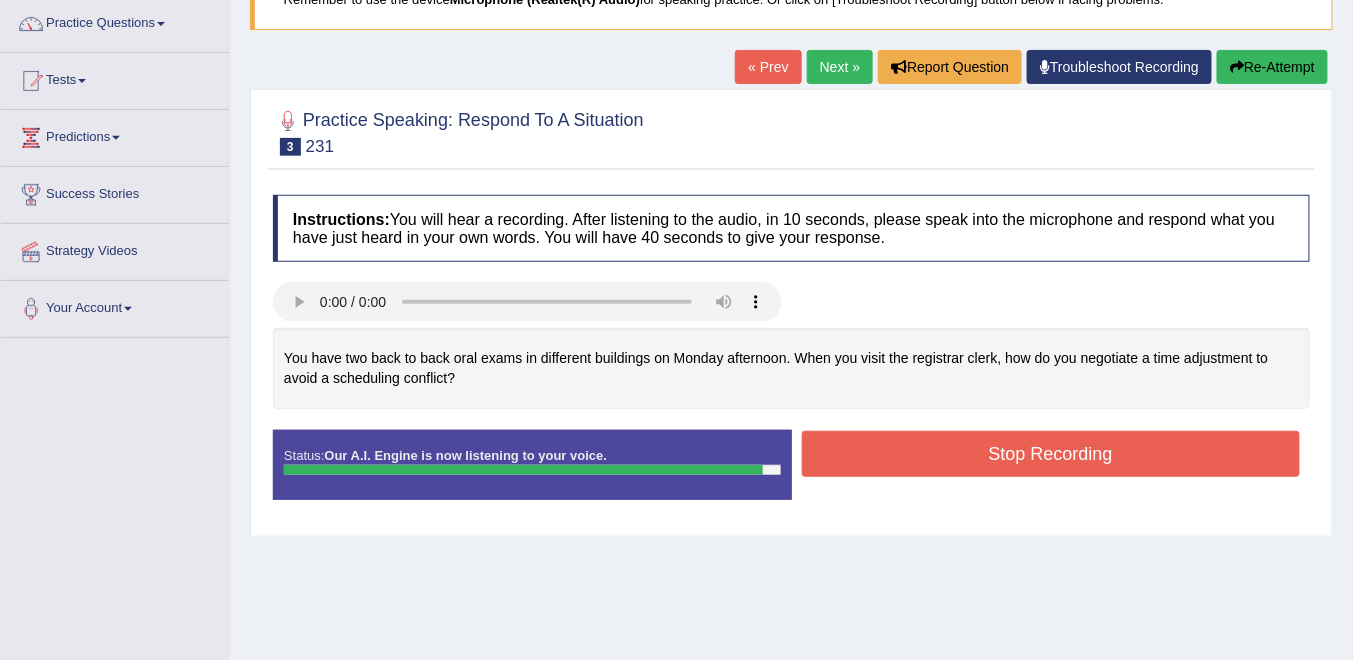 click on "Stop Recording" at bounding box center [1051, 454] 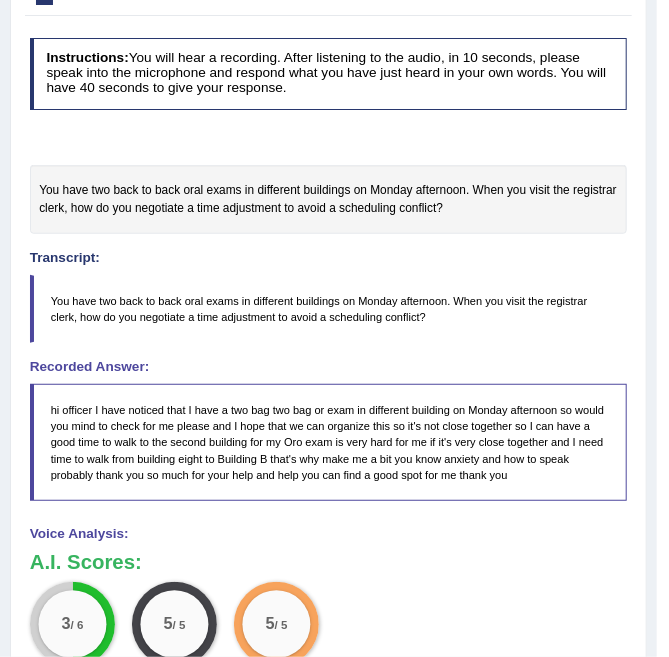 scroll, scrollTop: 240, scrollLeft: 0, axis: vertical 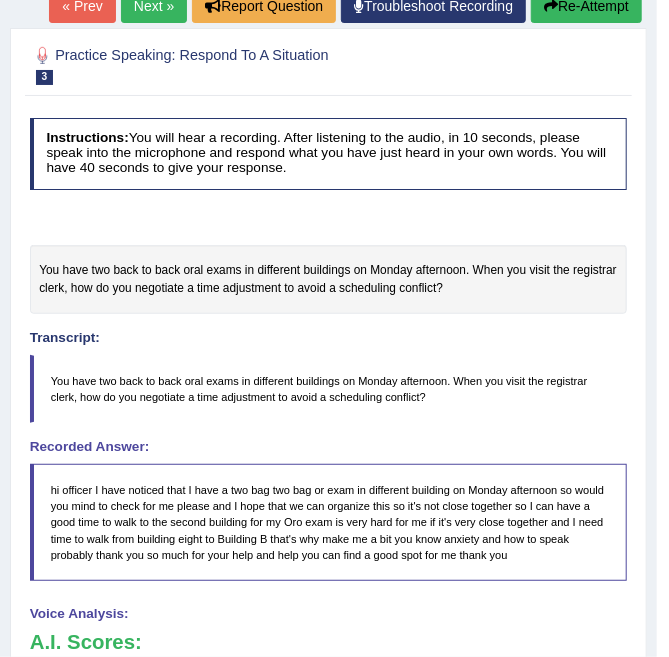 drag, startPoint x: 605, startPoint y: 8, endPoint x: 578, endPoint y: 50, distance: 49.92995 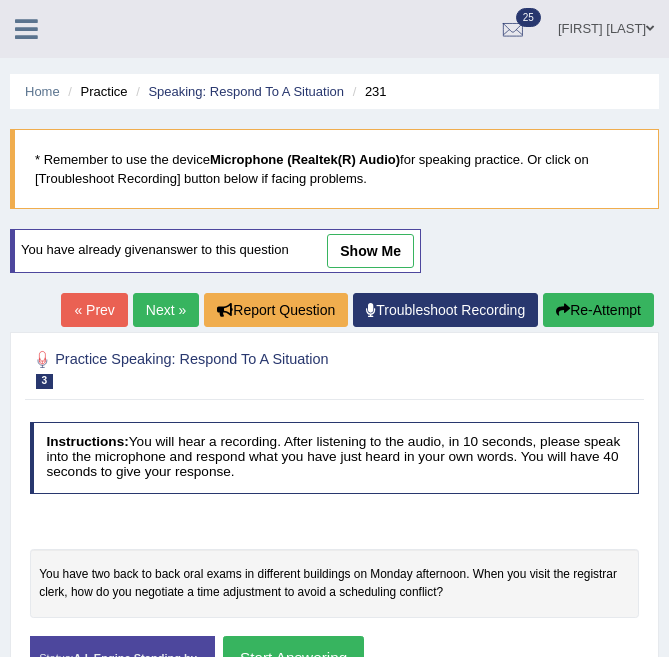 scroll, scrollTop: 380, scrollLeft: 0, axis: vertical 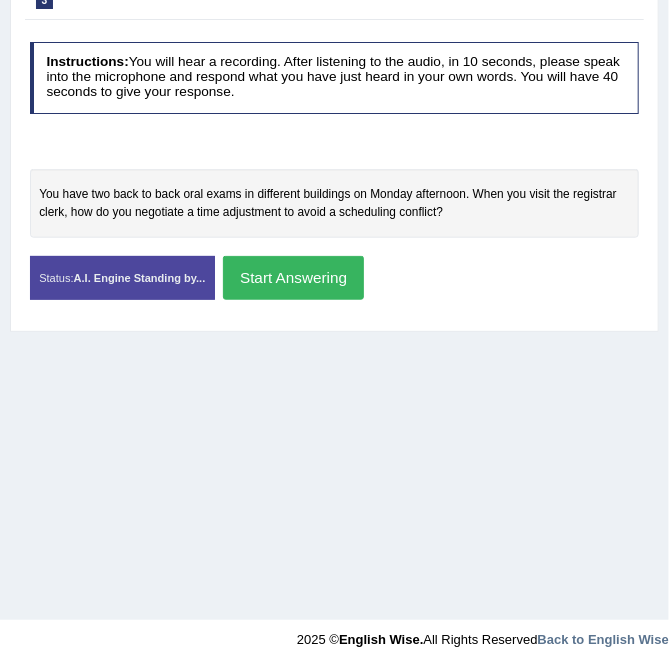 click on "Start Answering" at bounding box center (293, 277) 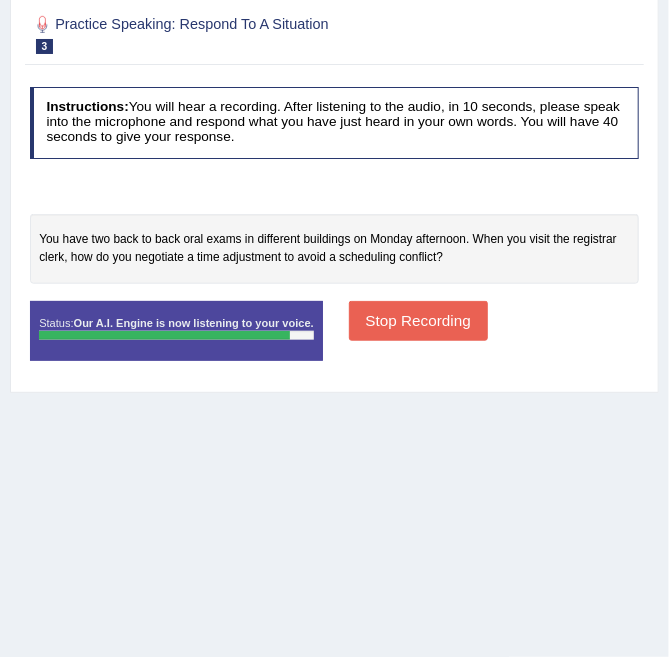 scroll, scrollTop: 393, scrollLeft: 0, axis: vertical 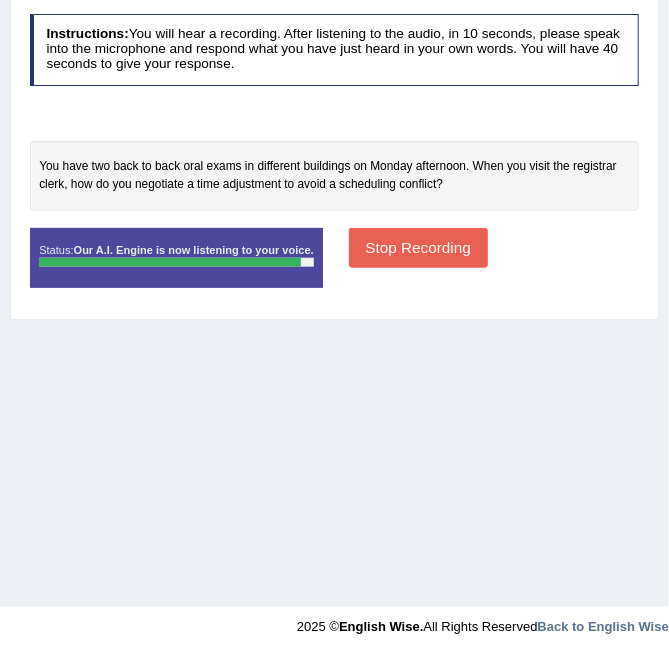 drag, startPoint x: 398, startPoint y: 240, endPoint x: 372, endPoint y: 264, distance: 35.383614 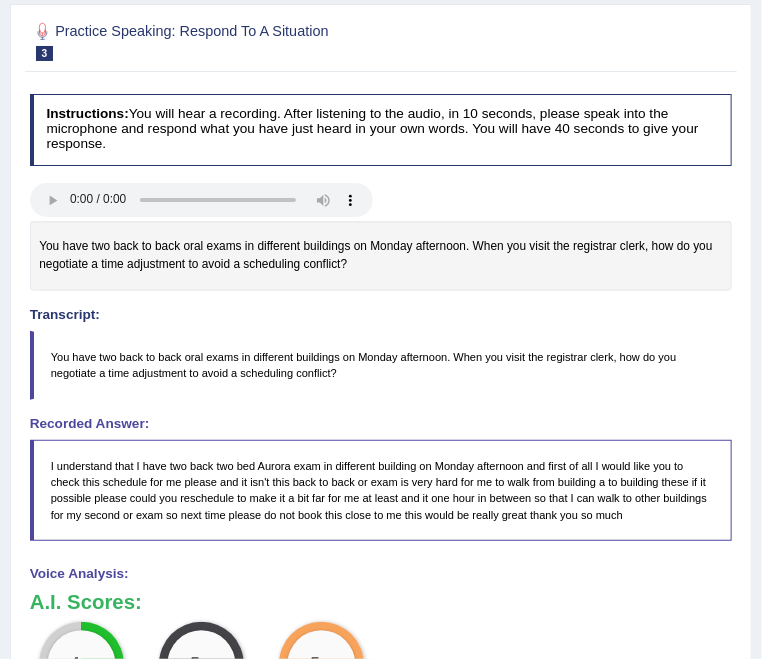 scroll, scrollTop: 73, scrollLeft: 0, axis: vertical 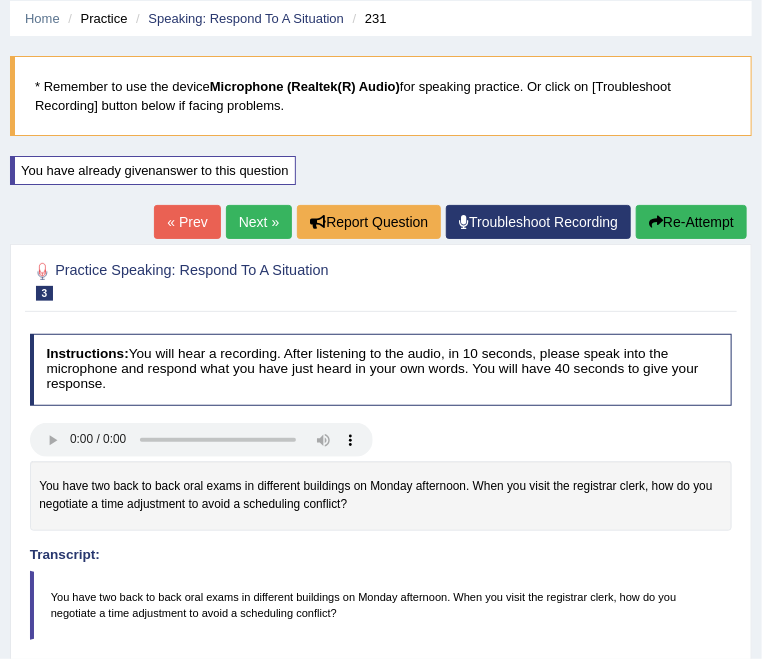 click on "Next »" at bounding box center [259, 222] 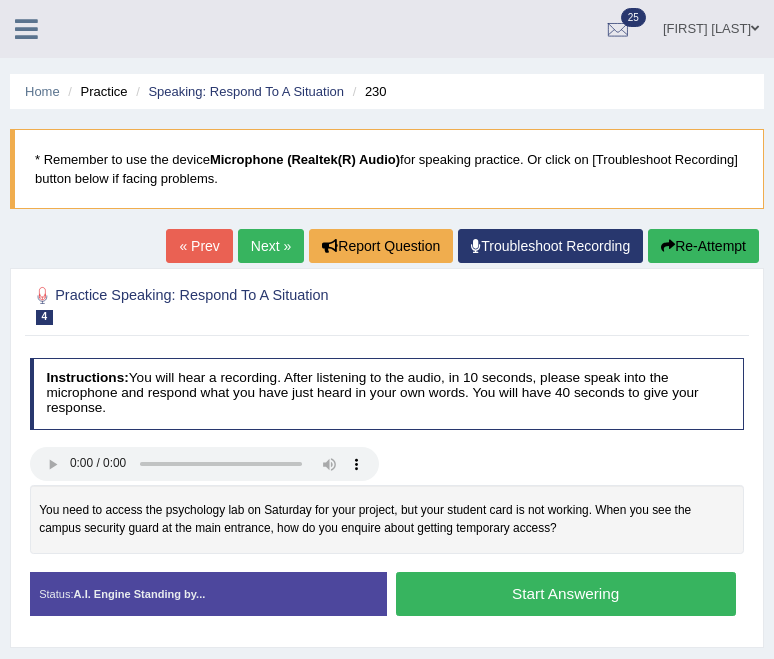 scroll, scrollTop: 0, scrollLeft: 0, axis: both 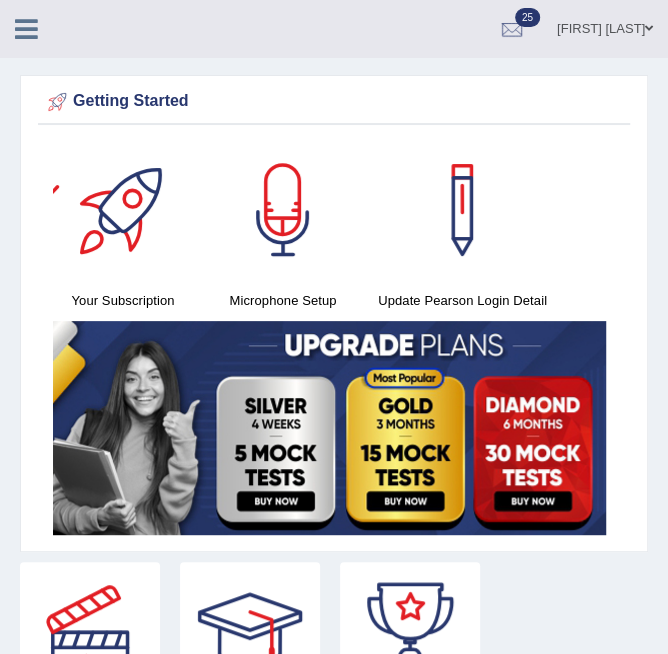 click at bounding box center (26, 29) 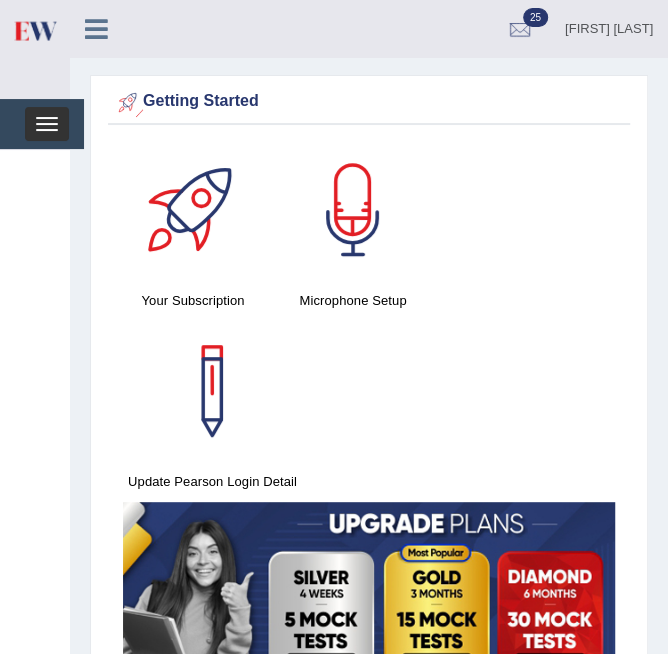 click on "Toggle navigation" at bounding box center (47, 124) 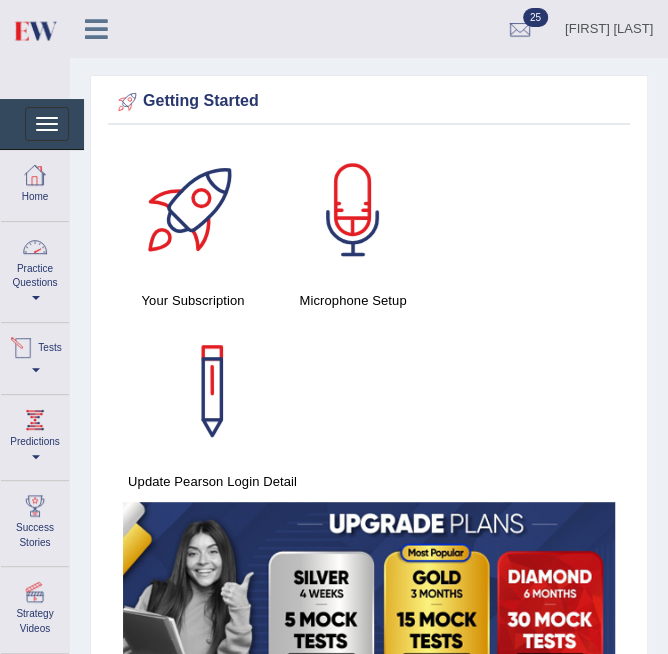 click on "Practice Questions" at bounding box center (35, 269) 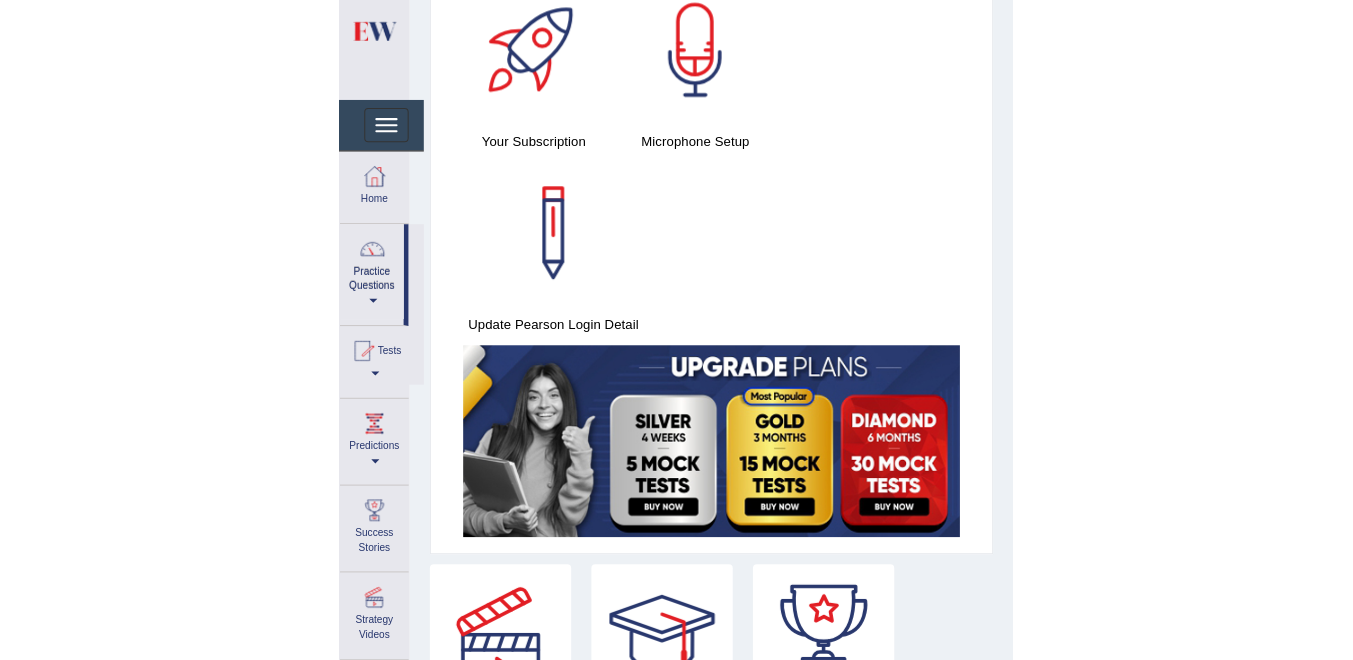 scroll, scrollTop: 240, scrollLeft: 0, axis: vertical 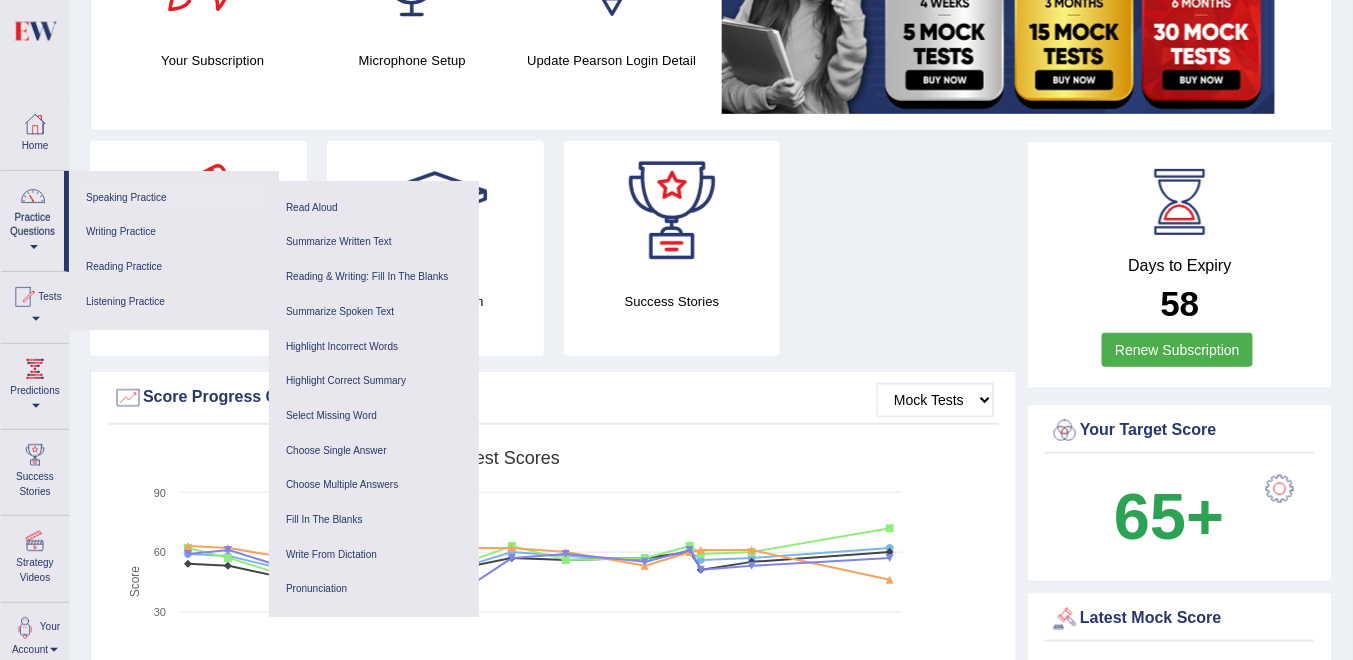 click on "Speaking Practice" at bounding box center [174, 198] 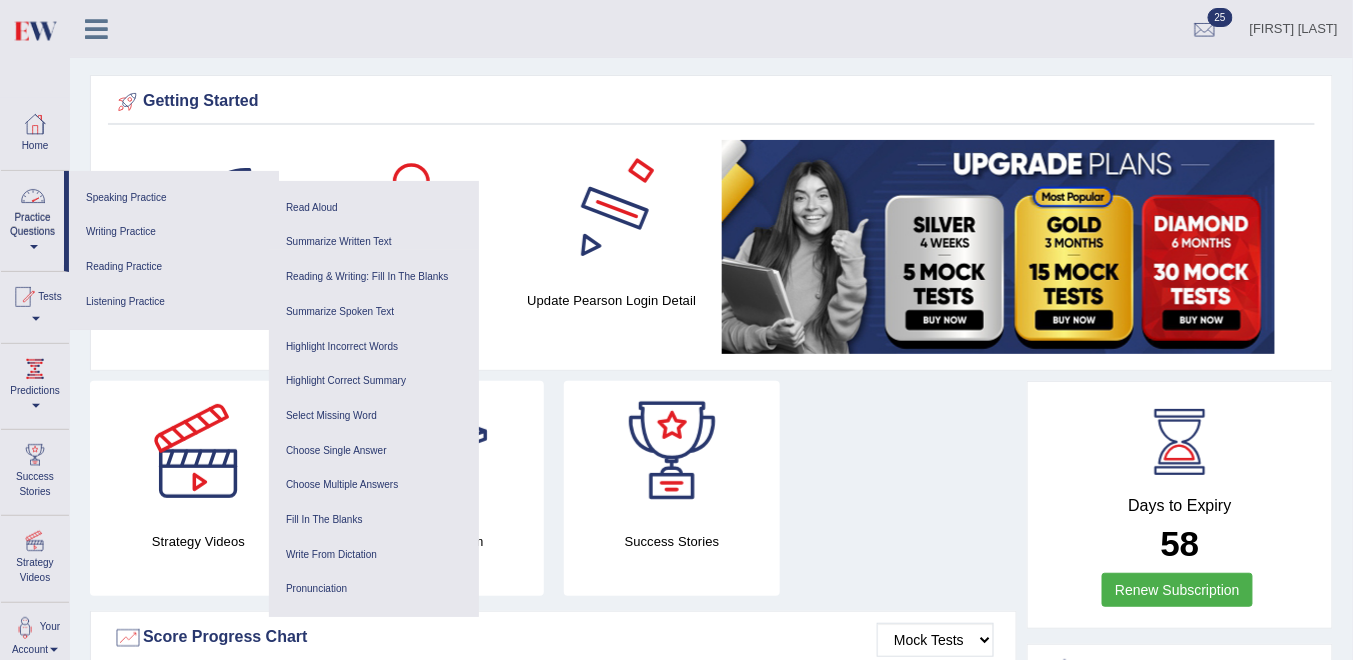 click on "Chamnan Kim
Toggle navigation
Username: Chamnankim
Access Type: Online
Subscription: Gold Package
Log out
25" at bounding box center [711, 29] 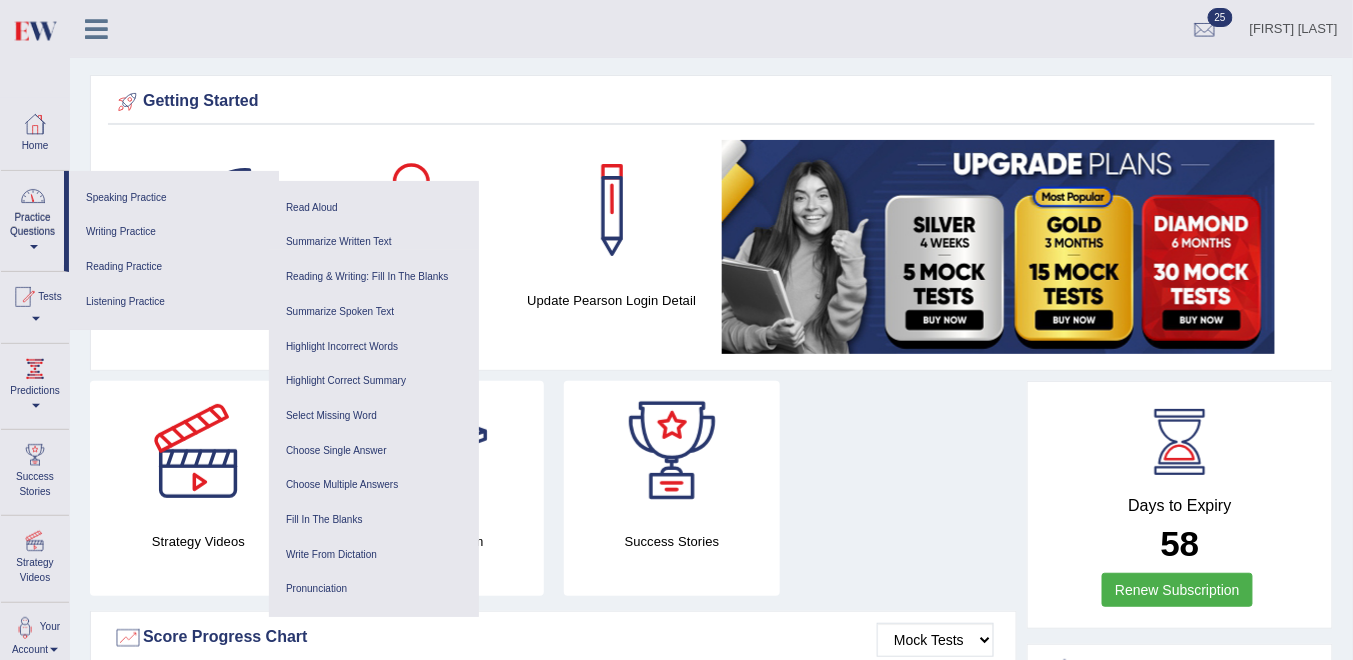 click on "Chamnan Kim
Toggle navigation
Username: Chamnankim
Access Type: Online
Subscription: Gold Package
Log out
25" at bounding box center (711, 29) 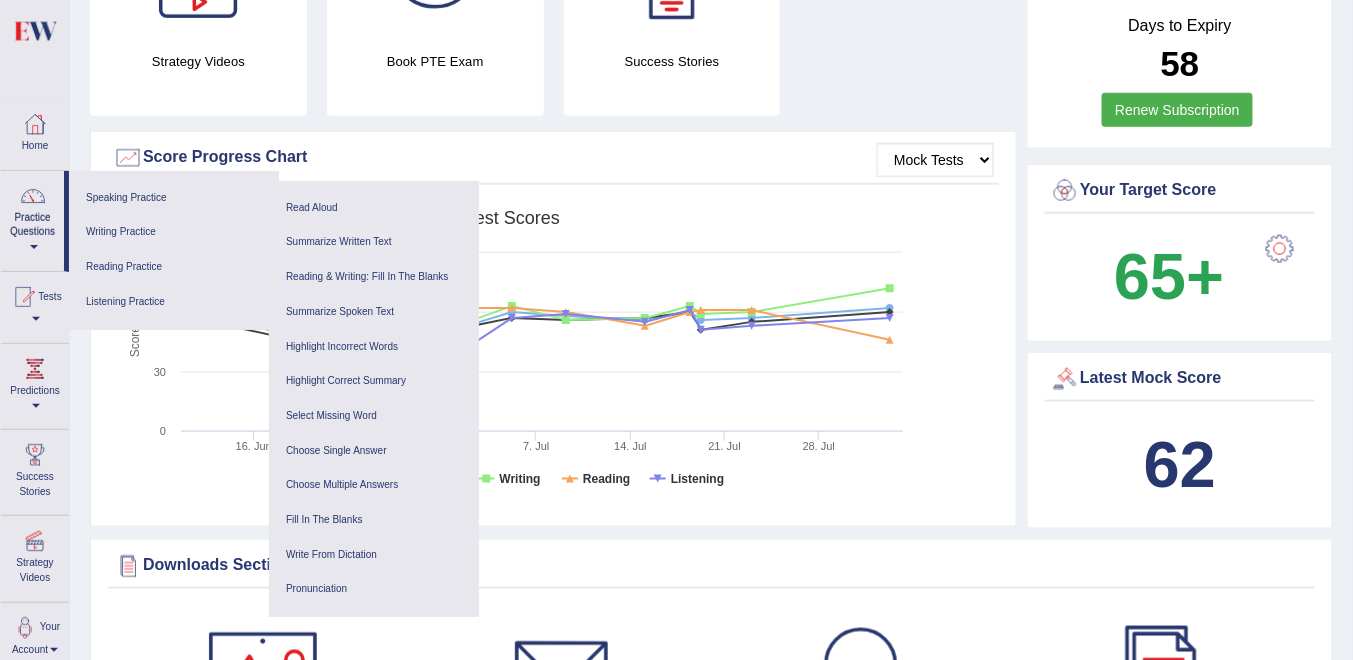 scroll, scrollTop: 400, scrollLeft: 0, axis: vertical 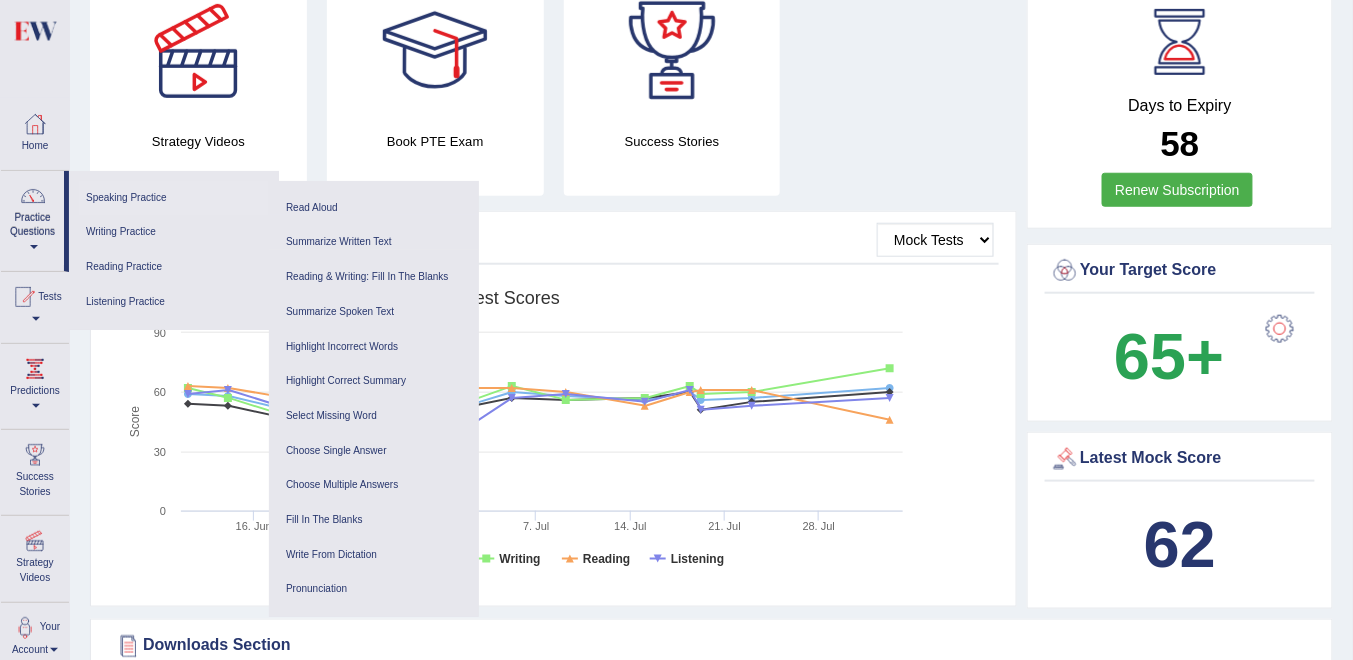 click on "Speaking Practice" at bounding box center (174, 198) 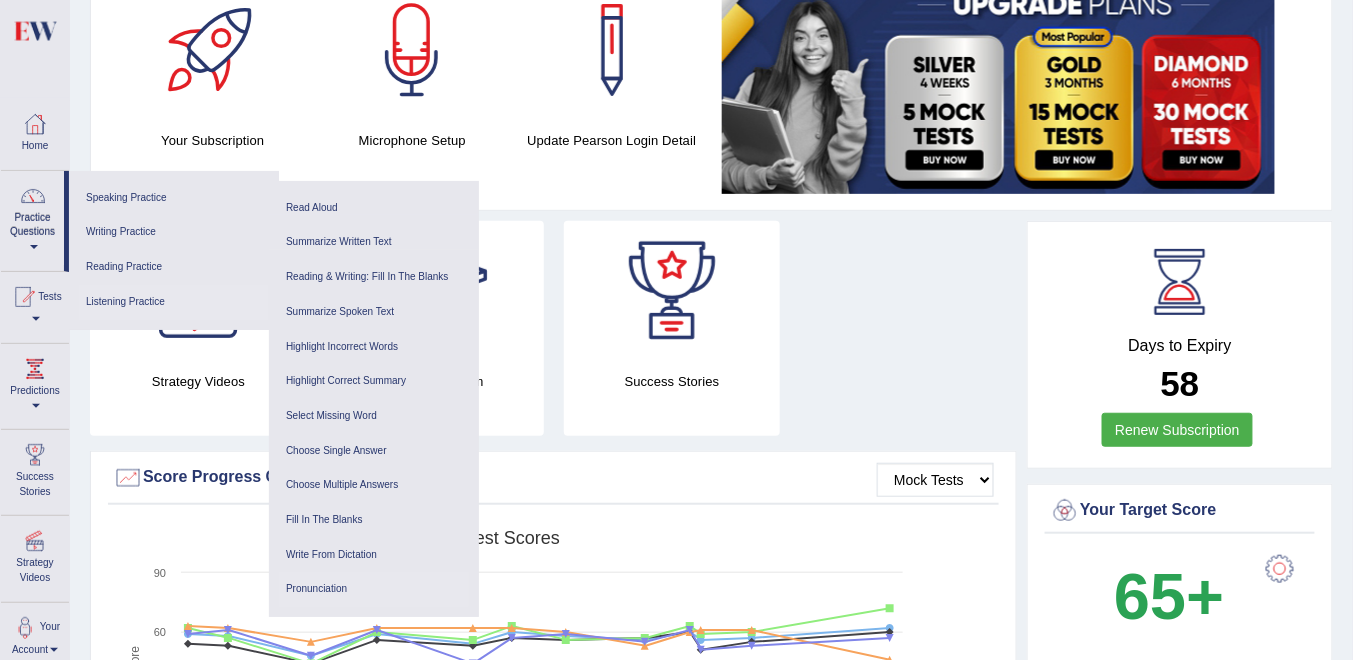 scroll, scrollTop: 240, scrollLeft: 0, axis: vertical 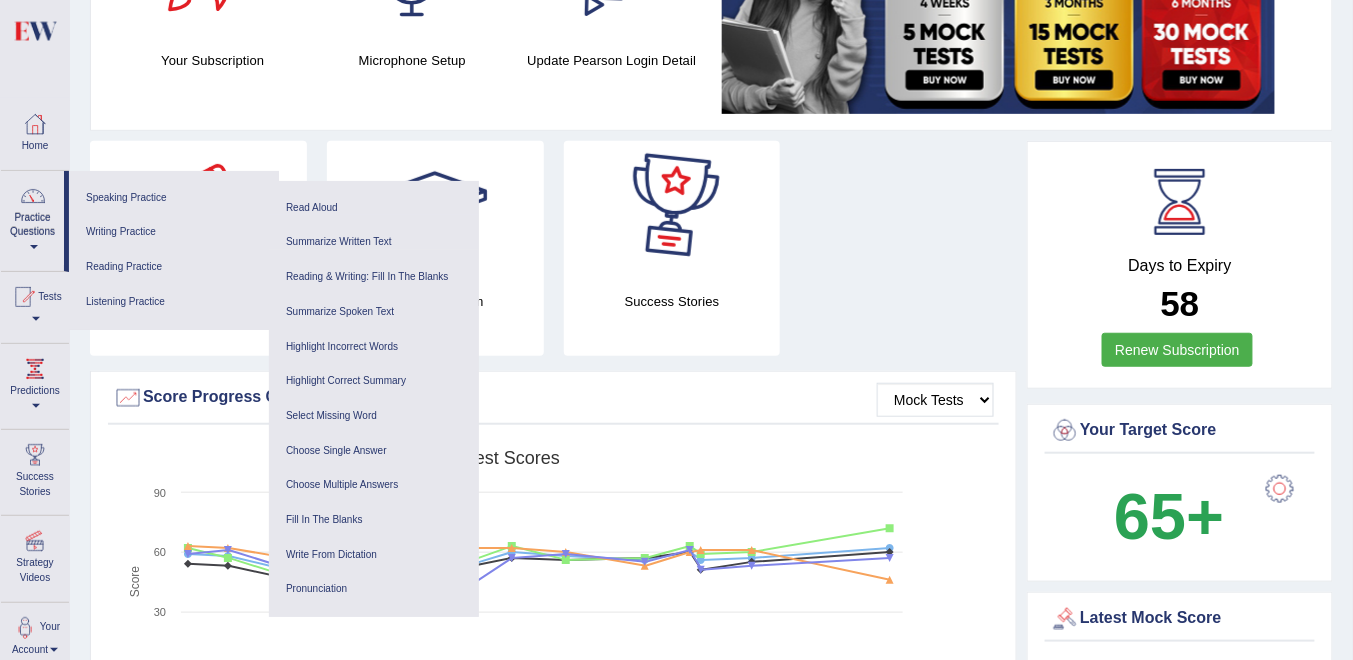 click on "Strategy Videos
Book PTE Exam
Success Stories" at bounding box center [553, 256] 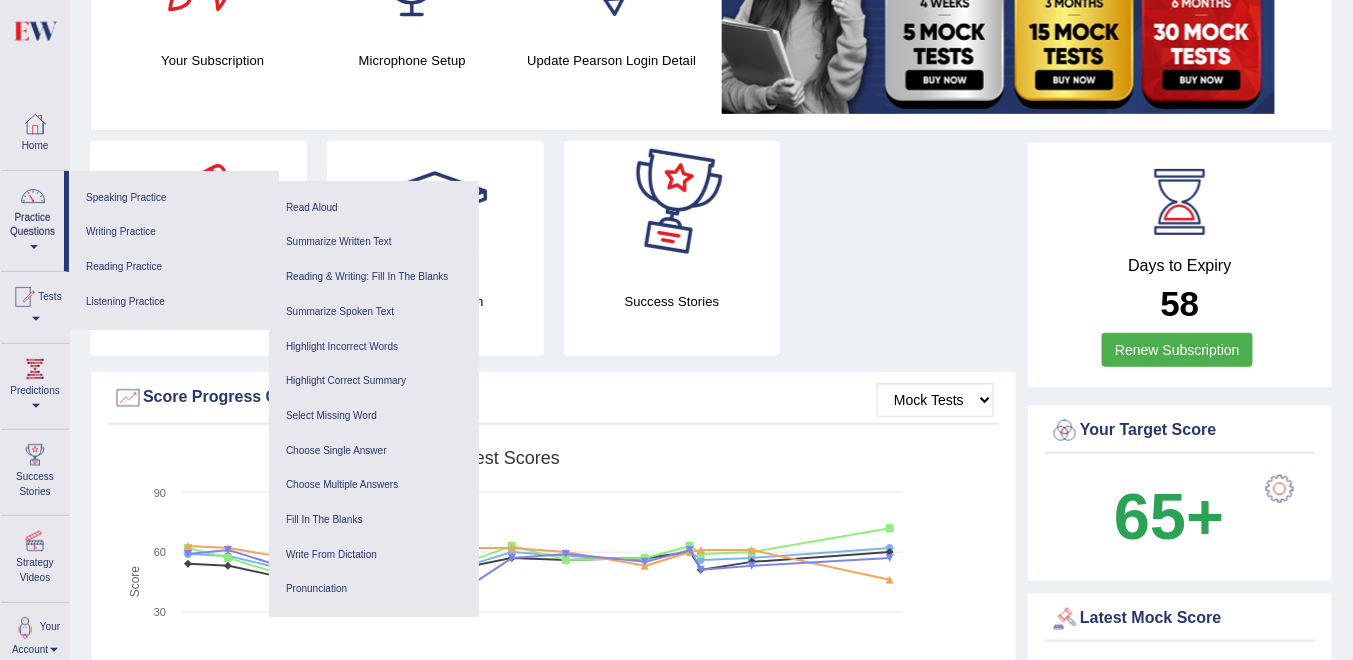 scroll, scrollTop: 0, scrollLeft: 0, axis: both 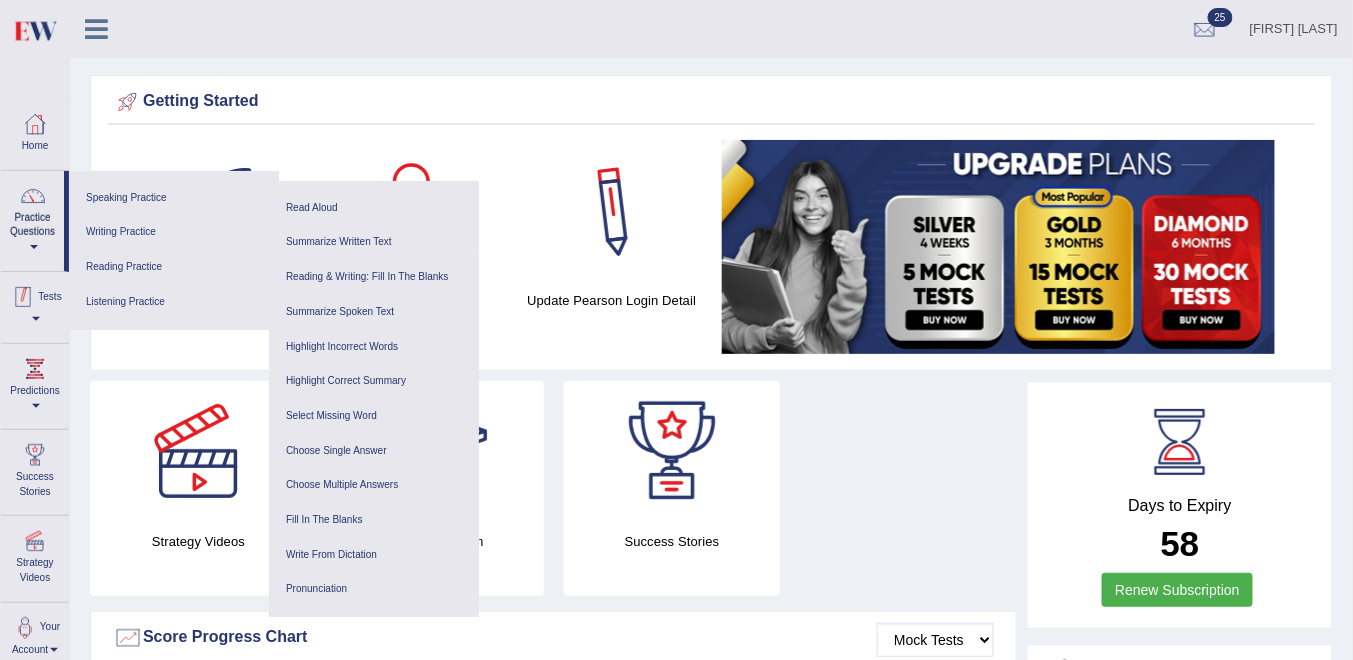 click on "Tests" at bounding box center (35, 304) 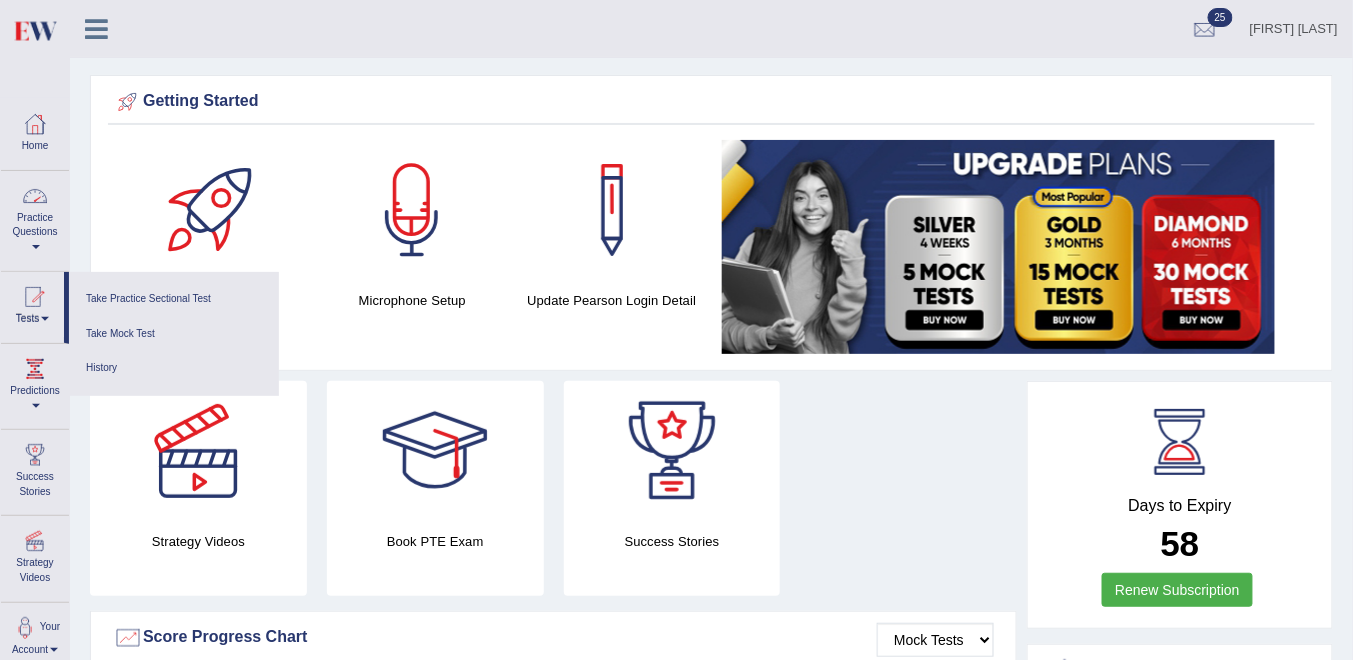 drag, startPoint x: 38, startPoint y: 232, endPoint x: 38, endPoint y: 244, distance: 12 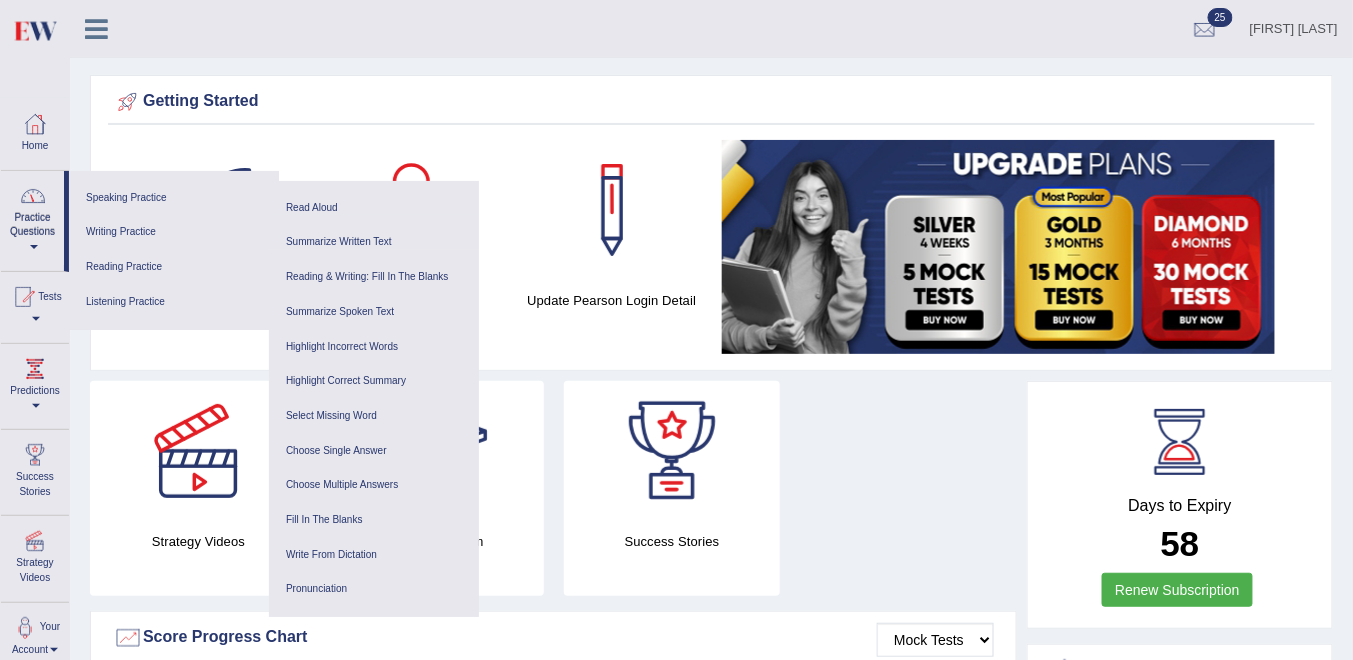 click on "Chamnan Kim
Toggle navigation
Username: Chamnankim
Access Type: Online
Subscription: Gold Package
Log out
25" at bounding box center [711, 29] 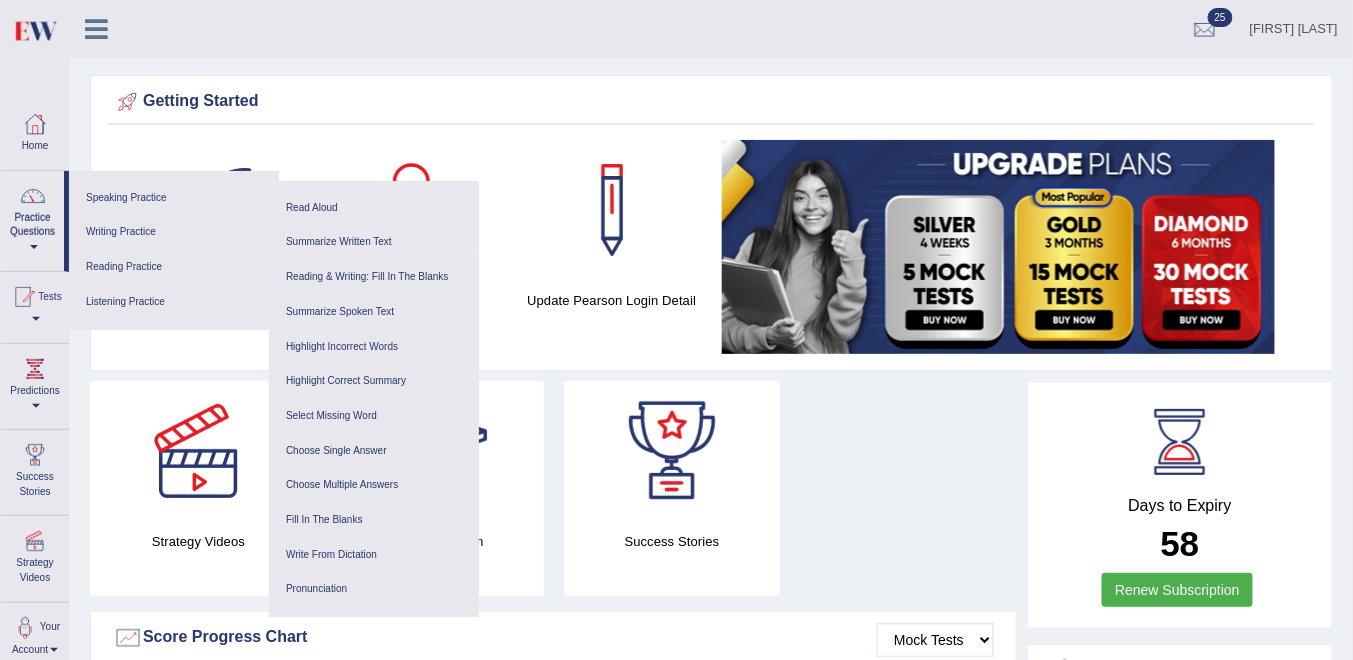 drag, startPoint x: 91, startPoint y: 16, endPoint x: 110, endPoint y: 28, distance: 22.472204 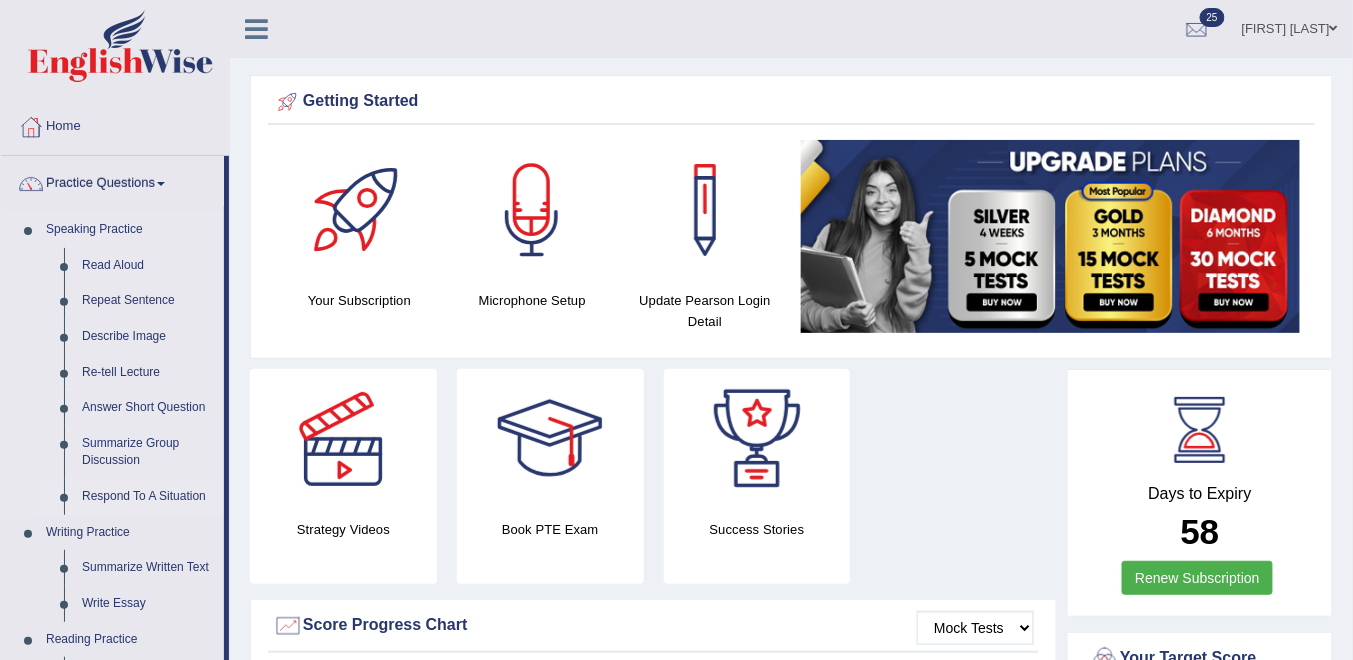 click on "Respond To A Situation" at bounding box center (148, 497) 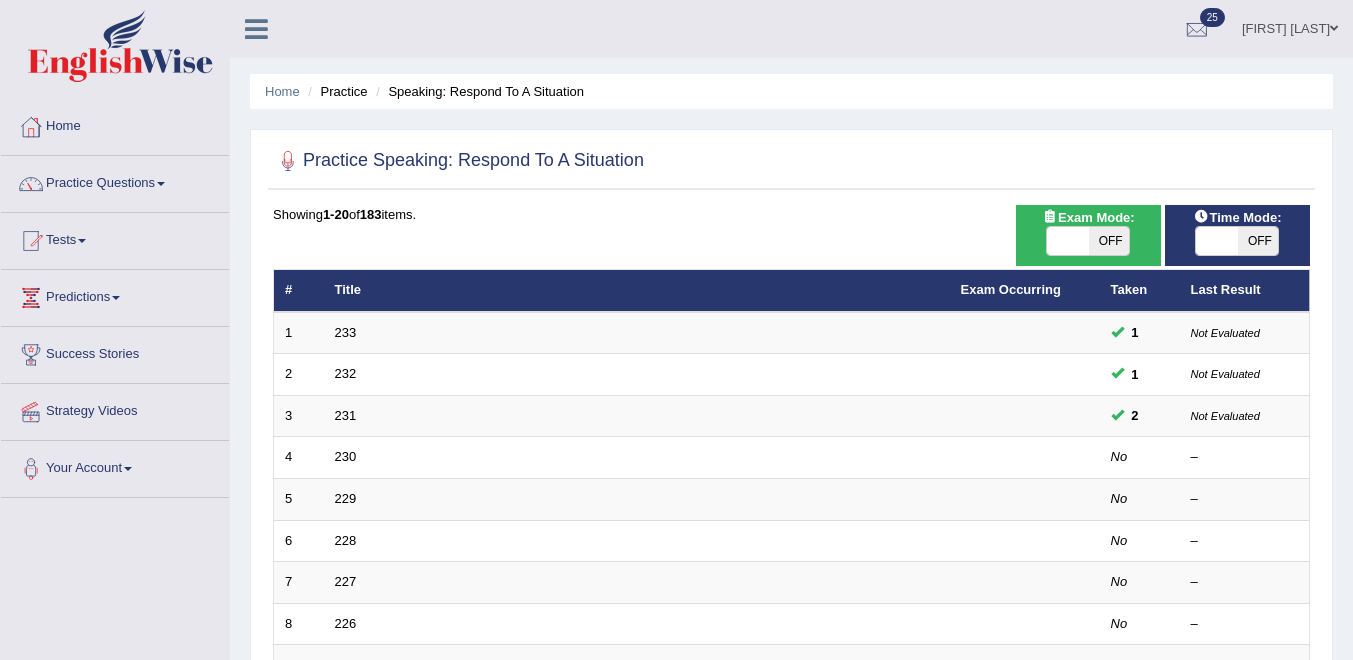 scroll, scrollTop: 0, scrollLeft: 0, axis: both 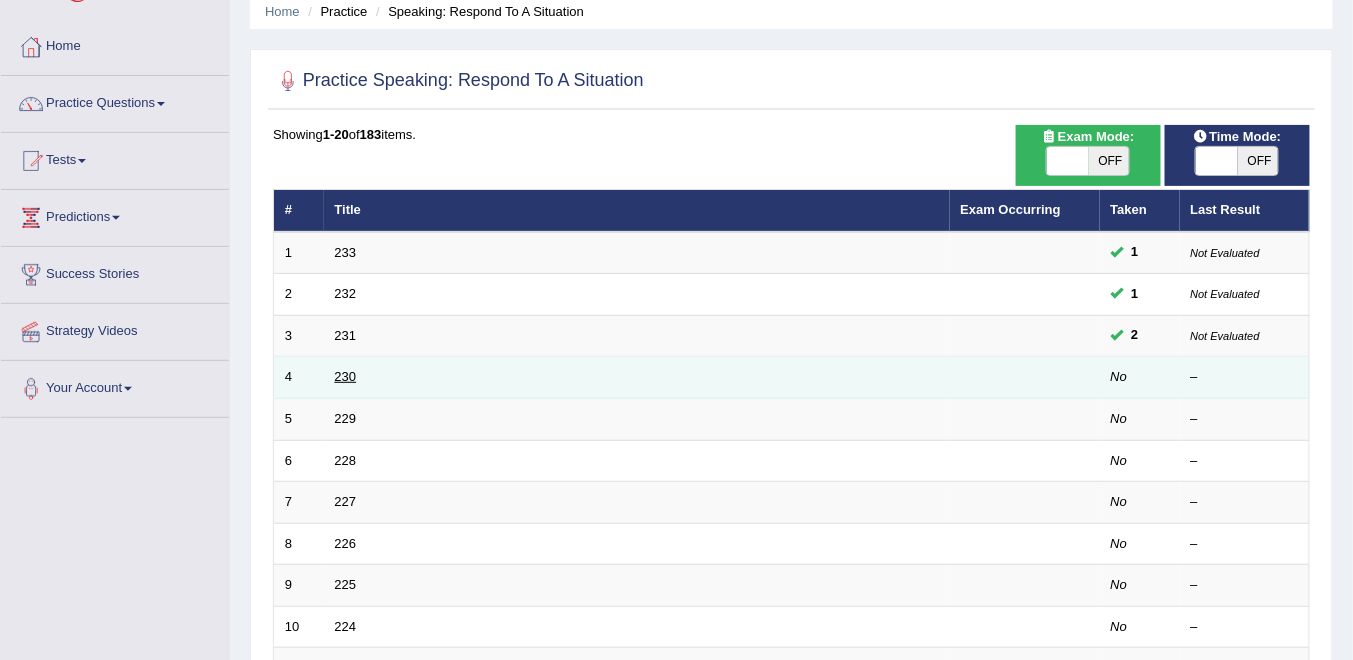 click on "230" at bounding box center [346, 376] 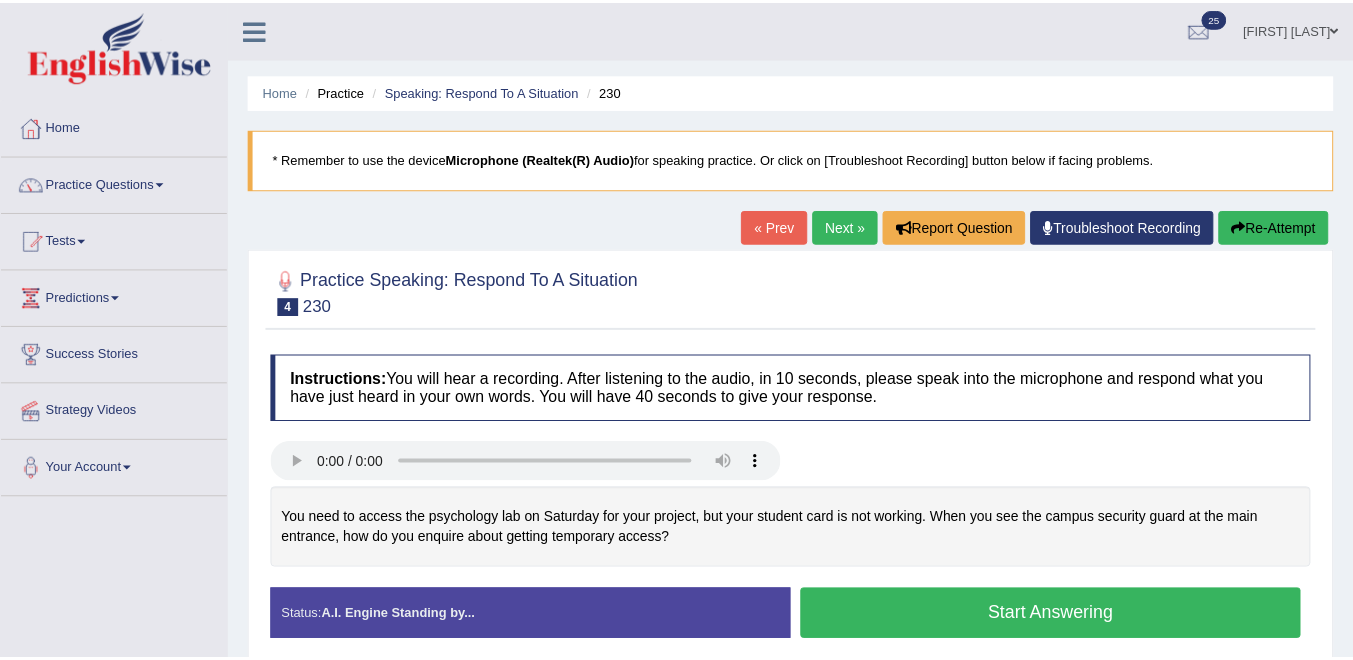 scroll, scrollTop: 0, scrollLeft: 0, axis: both 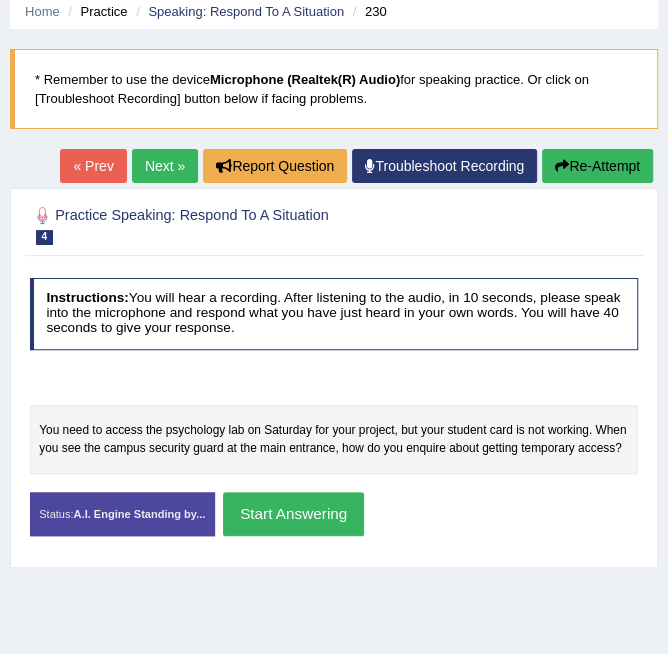 click on "Start Answering" at bounding box center [293, 513] 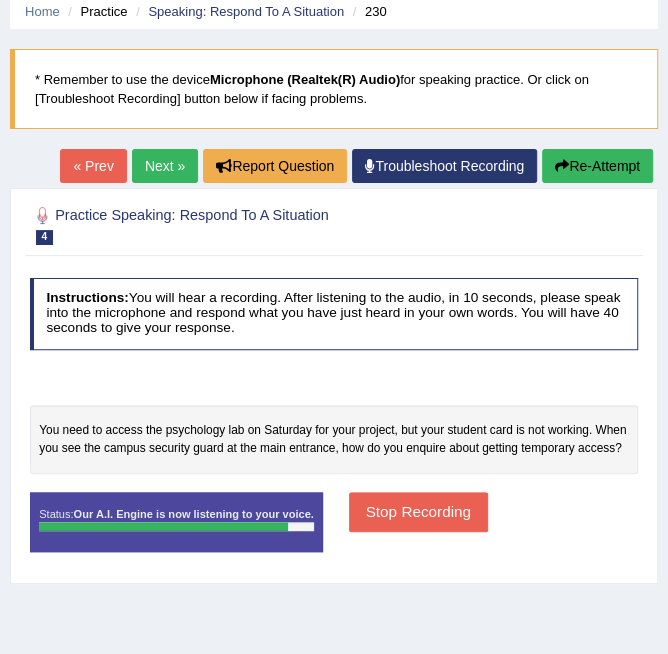 click on "Stop Recording" at bounding box center (418, 511) 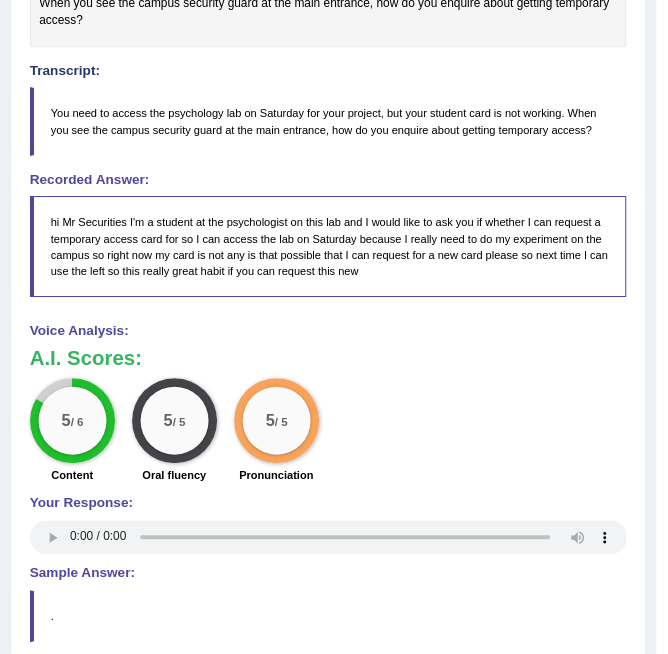 scroll, scrollTop: 688, scrollLeft: 0, axis: vertical 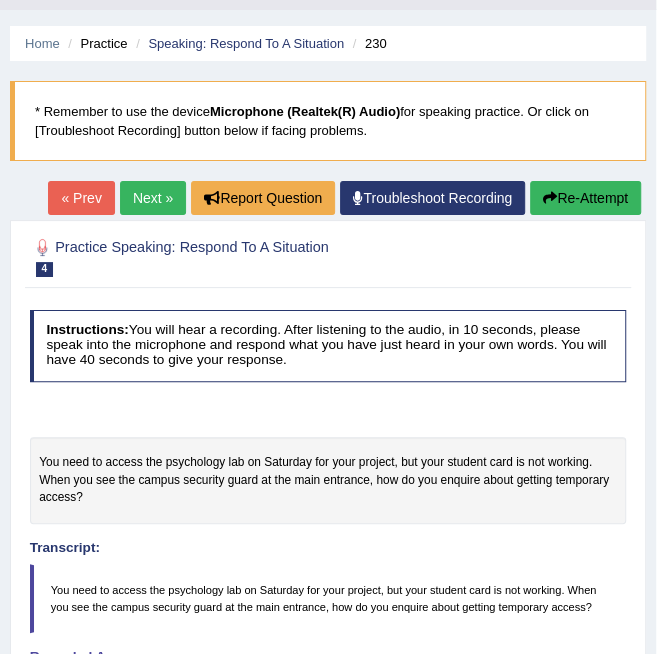 click on "Next »" at bounding box center [153, 198] 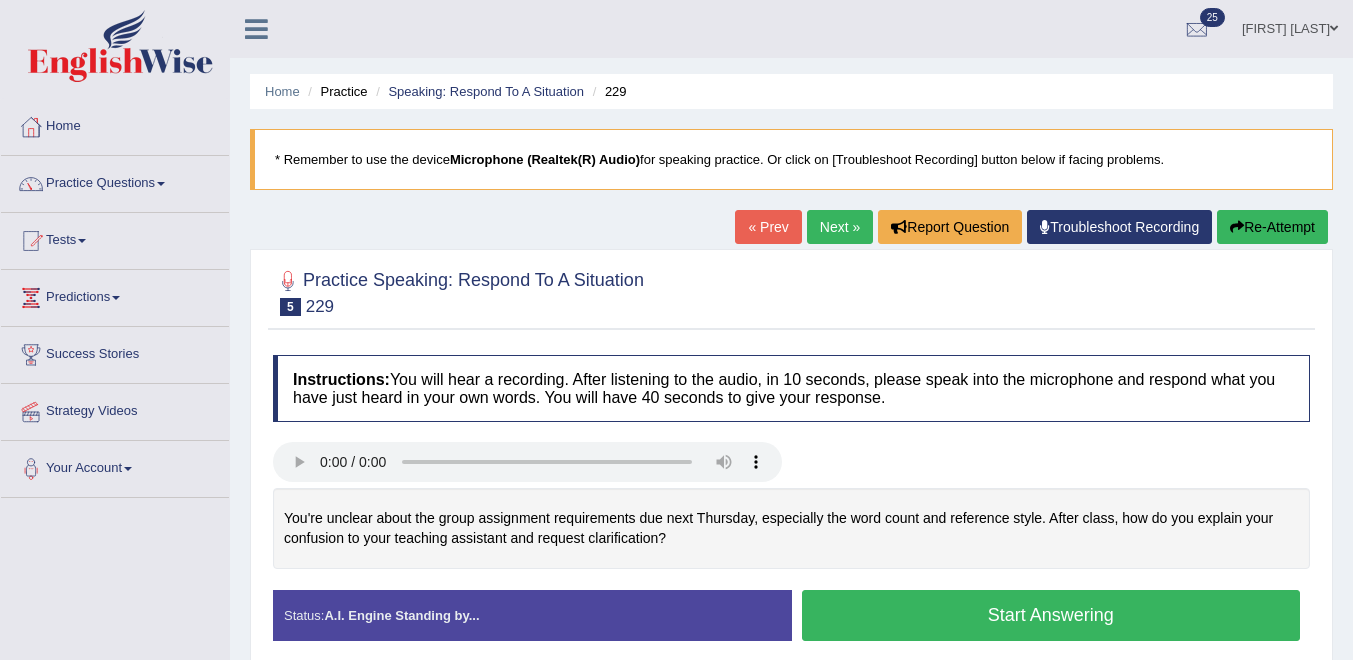 scroll, scrollTop: 0, scrollLeft: 0, axis: both 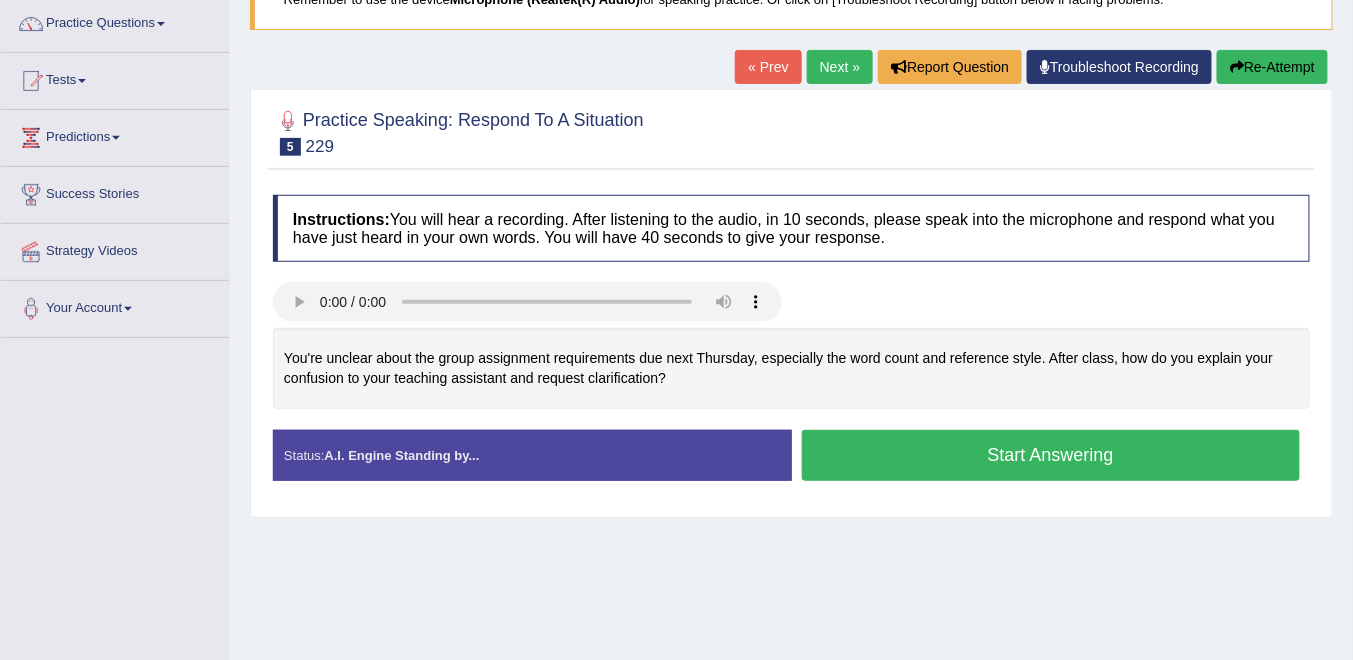 drag, startPoint x: 910, startPoint y: 458, endPoint x: 900, endPoint y: 460, distance: 10.198039 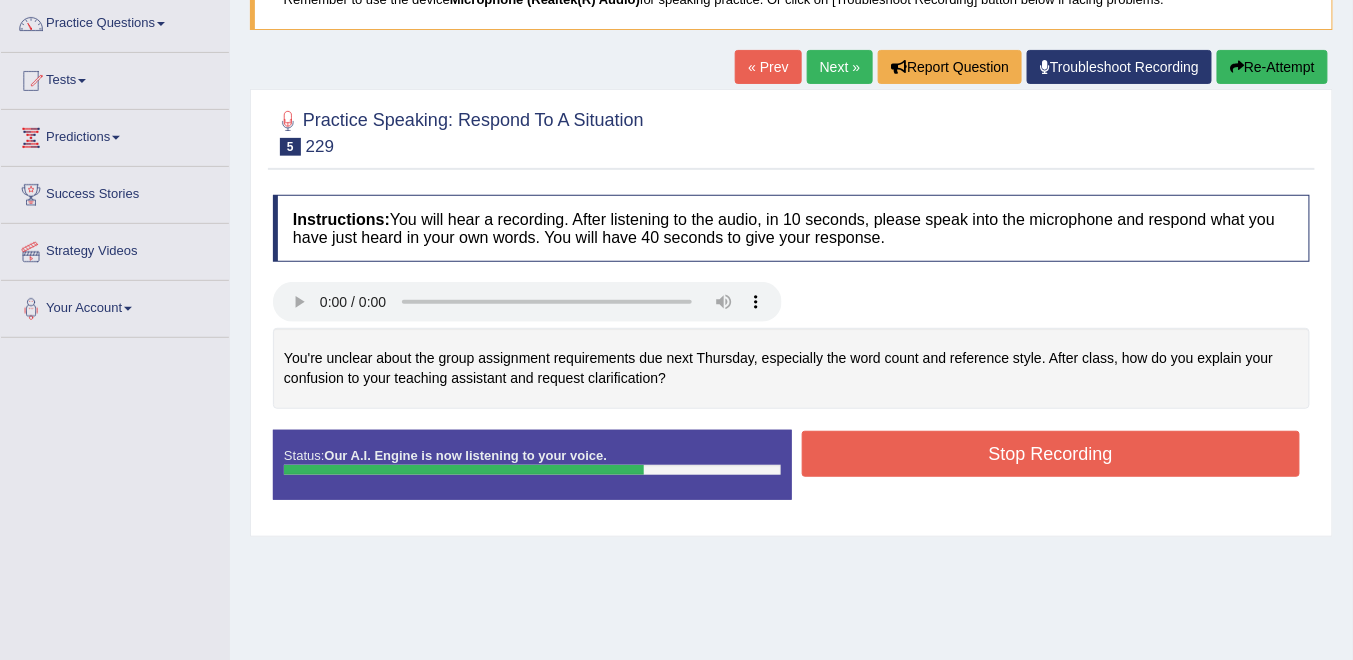 click on "Stop Recording" at bounding box center (1051, 454) 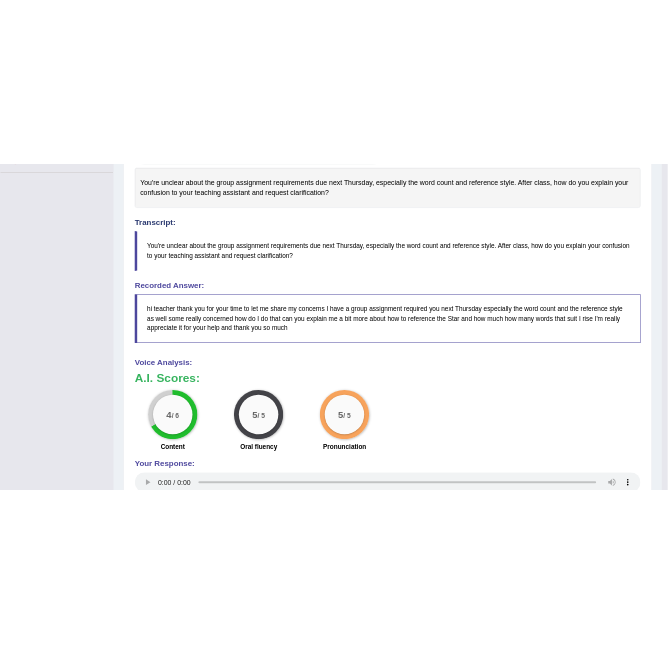 scroll, scrollTop: 560, scrollLeft: 0, axis: vertical 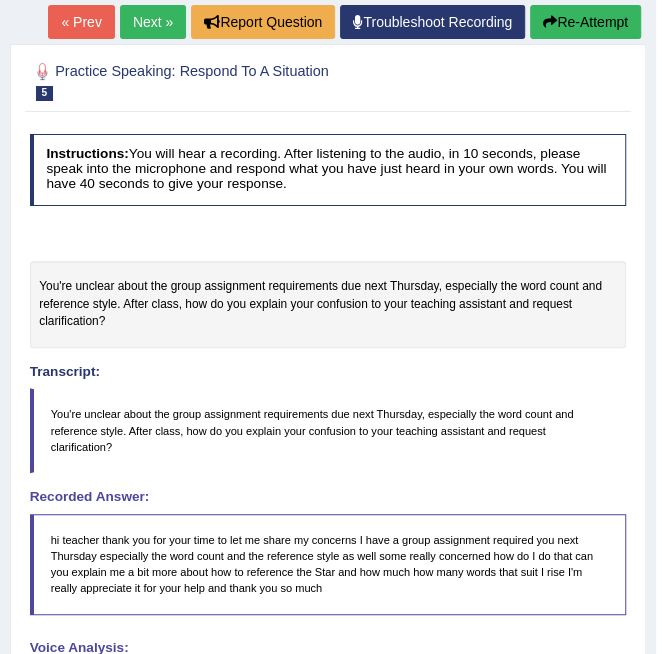 drag, startPoint x: 600, startPoint y: 25, endPoint x: 522, endPoint y: 69, distance: 89.55445 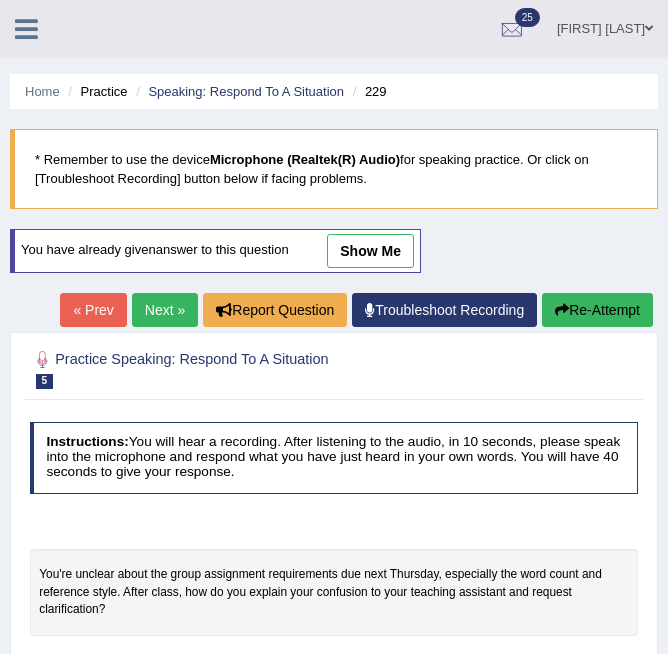 scroll, scrollTop: 286, scrollLeft: 0, axis: vertical 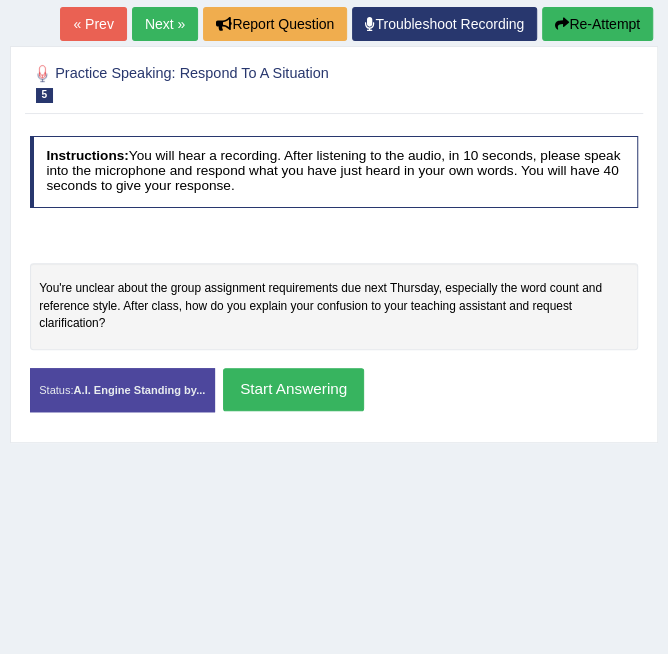 click on "Start Answering" at bounding box center (293, 389) 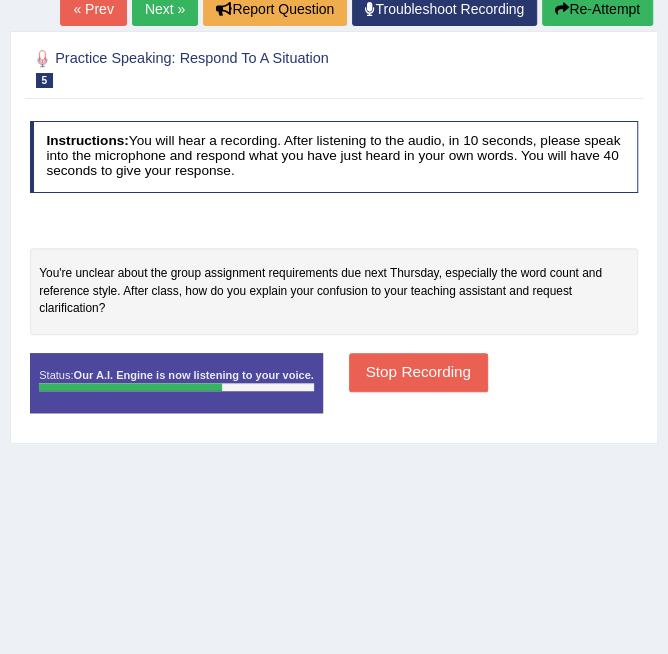 click on "Stop Recording" at bounding box center [418, 372] 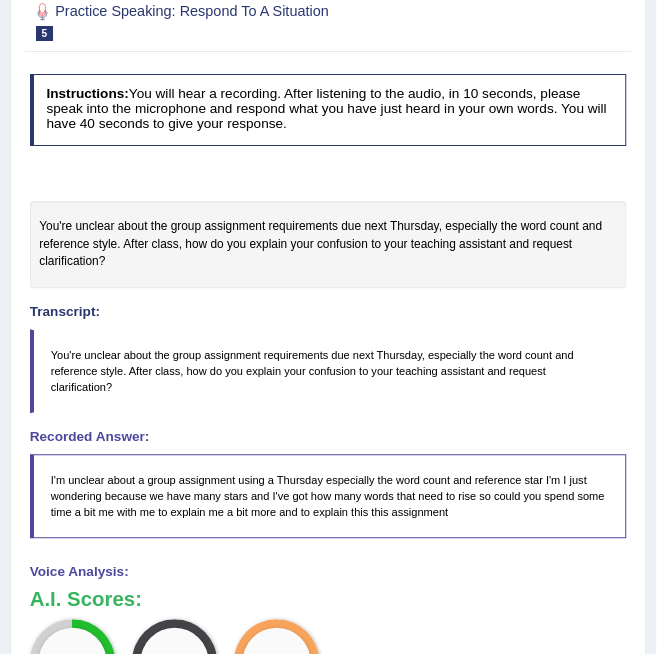 scroll, scrollTop: 253, scrollLeft: 0, axis: vertical 